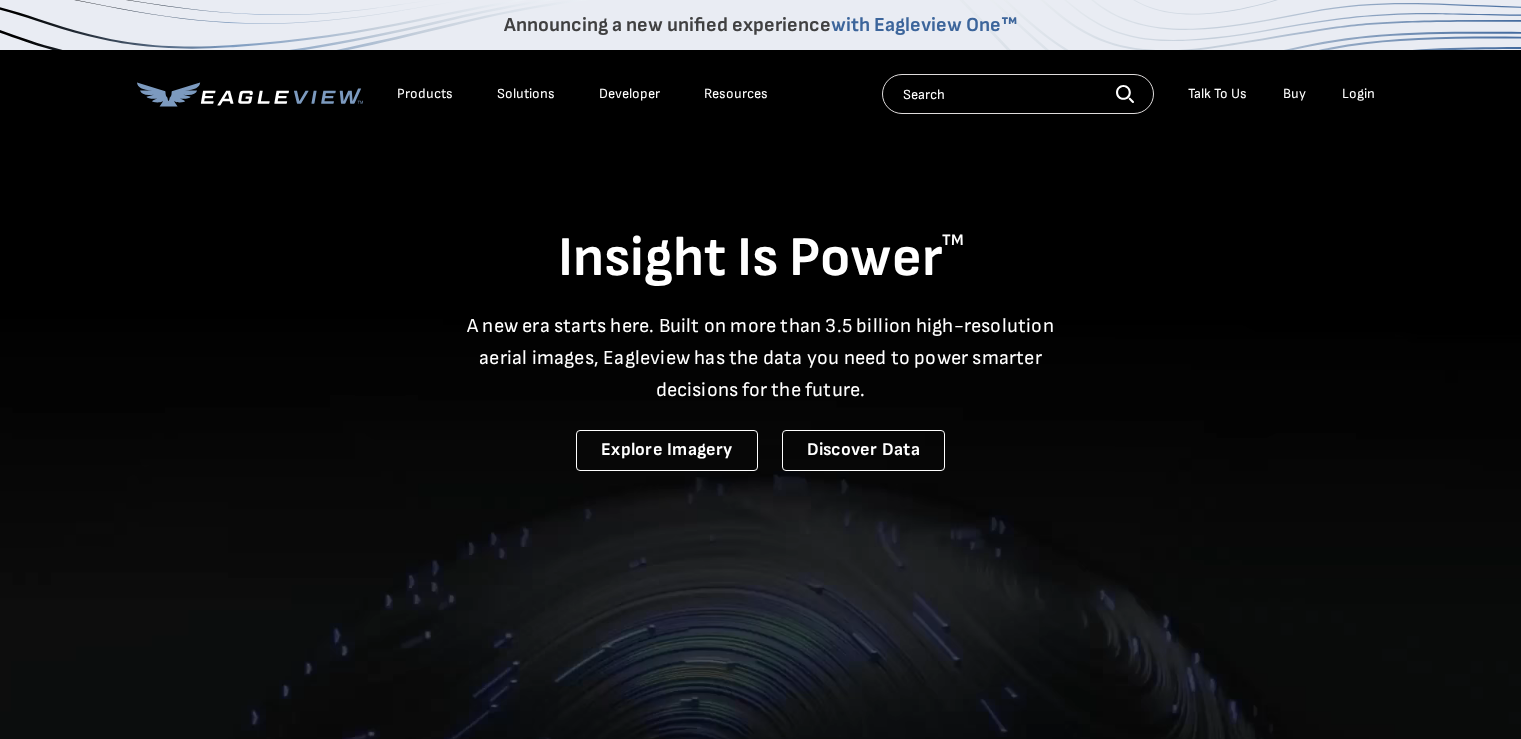 scroll, scrollTop: 0, scrollLeft: 0, axis: both 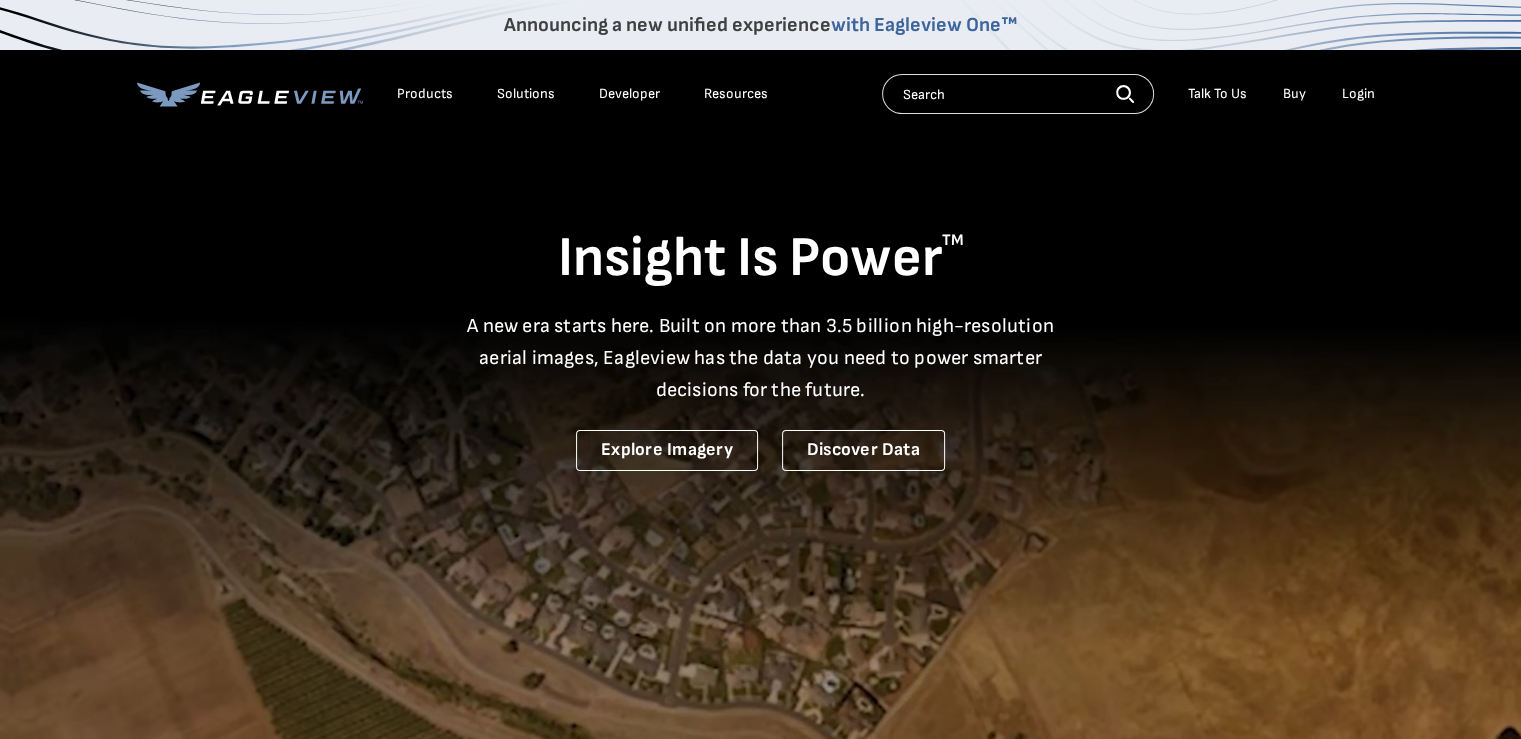 click on "Login" at bounding box center (1358, 94) 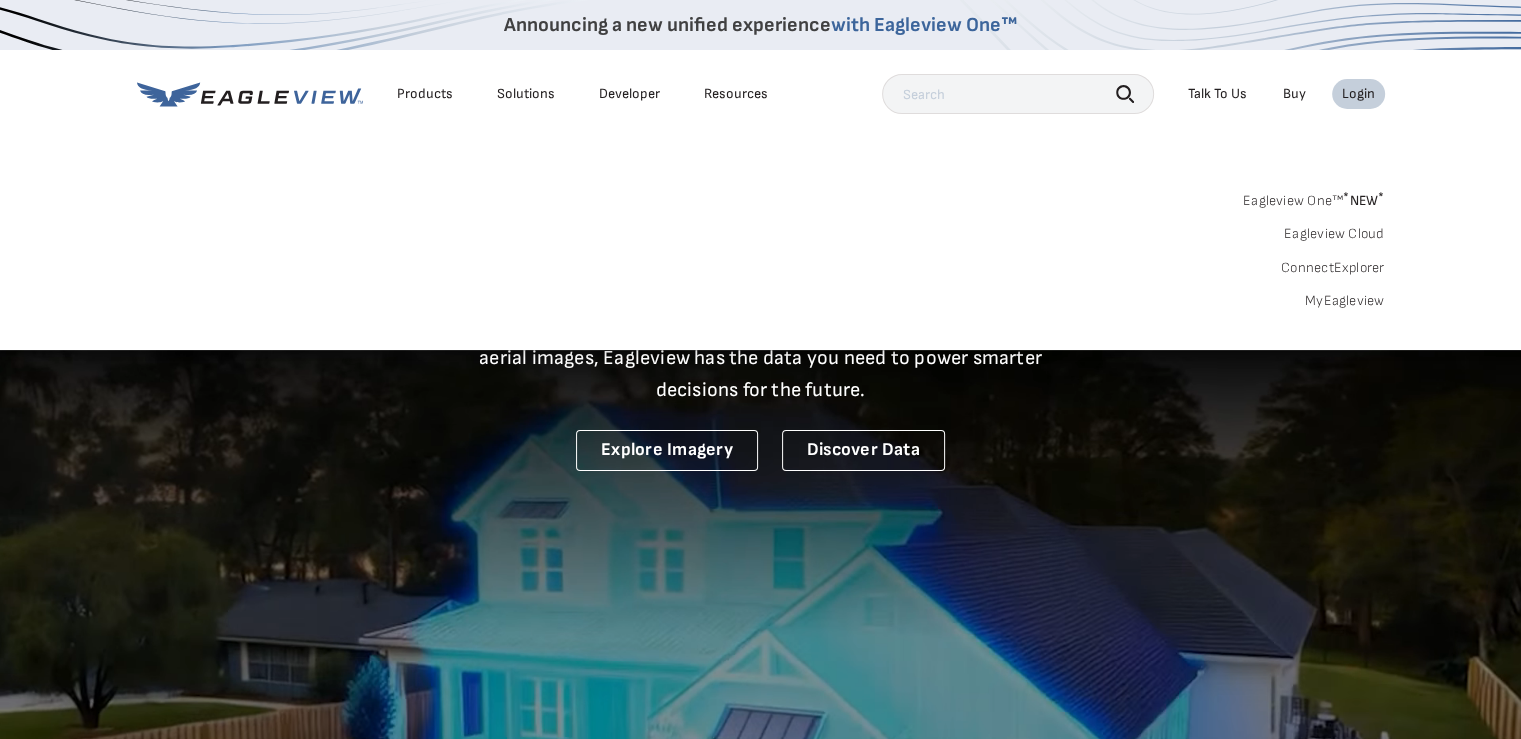 click at bounding box center [760, 526] 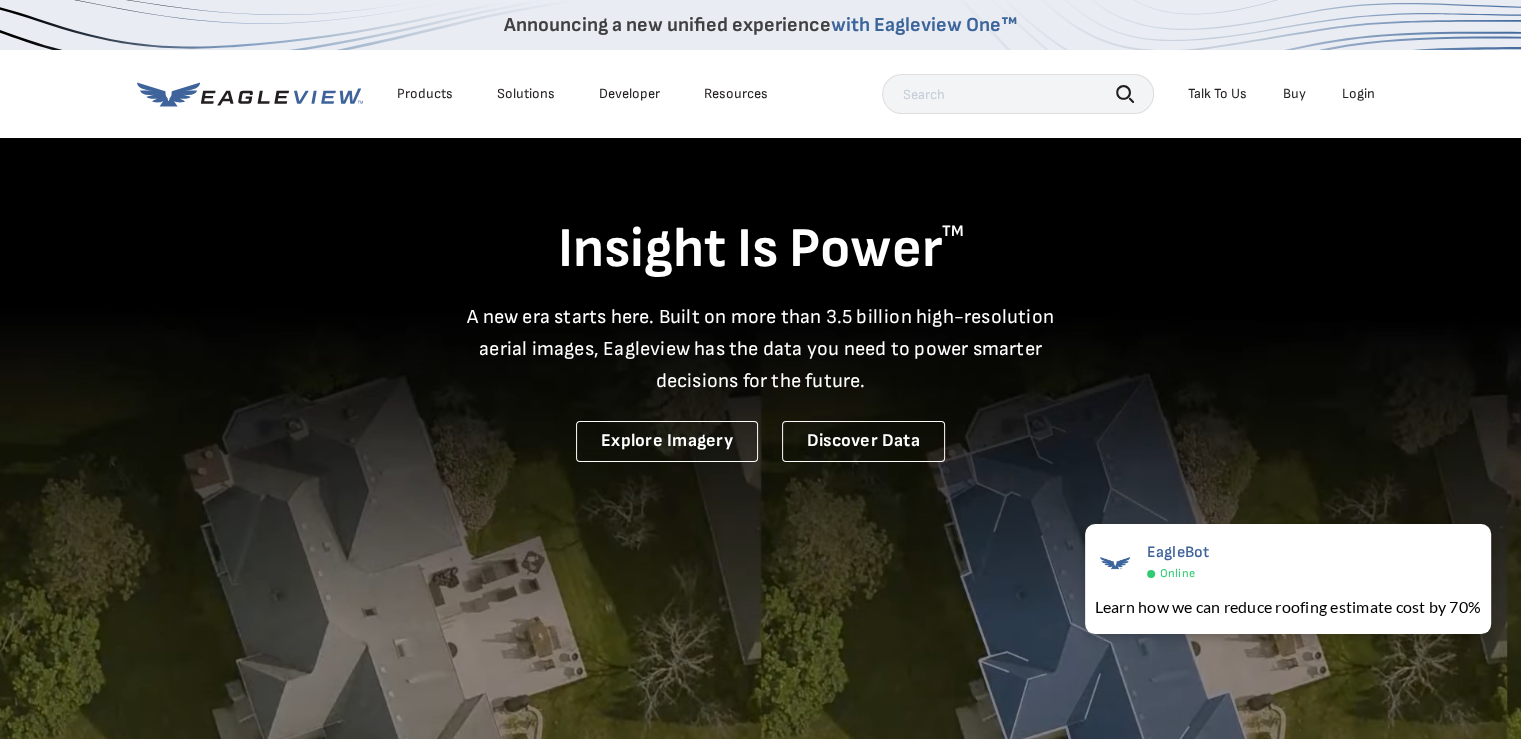 scroll, scrollTop: 2, scrollLeft: 0, axis: vertical 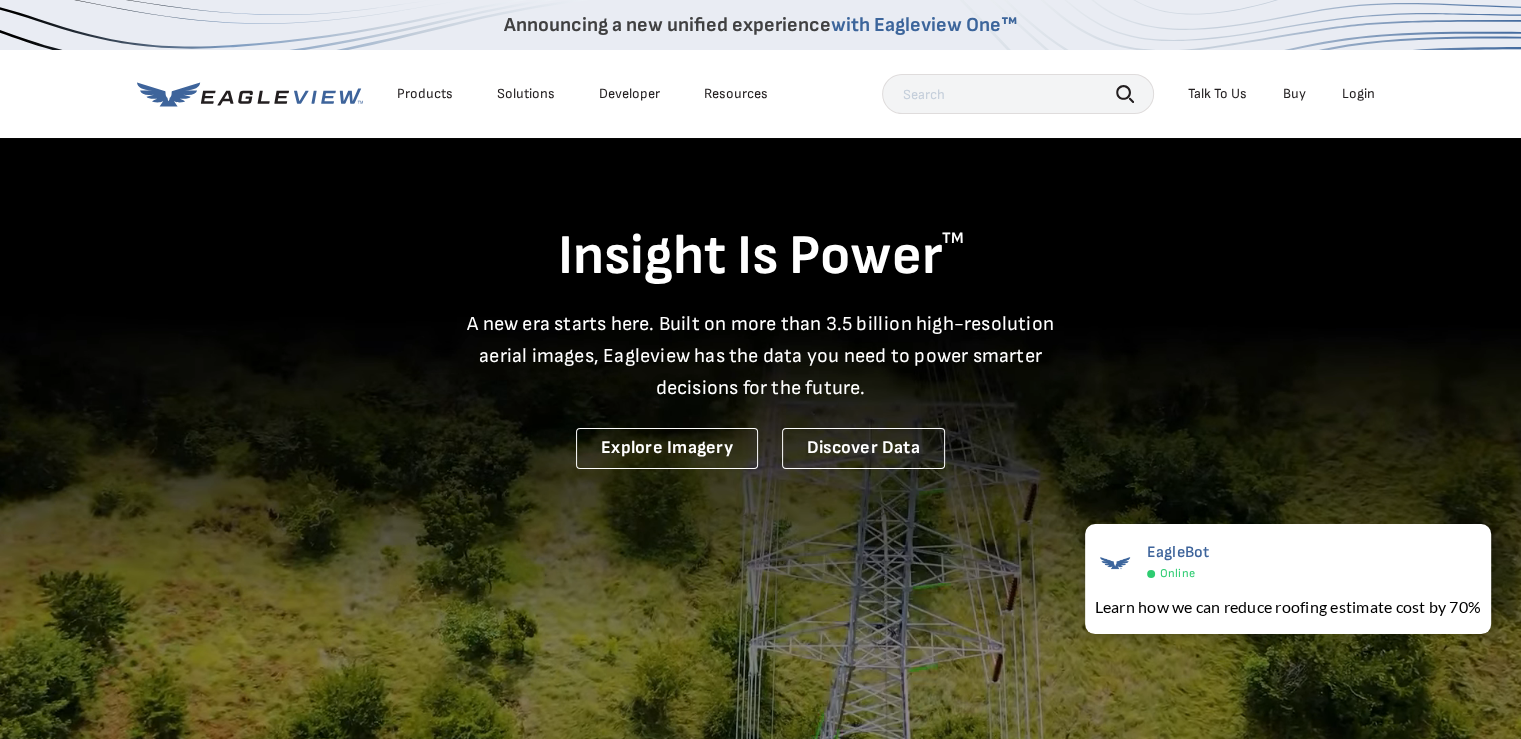 click on "Products
Solutions
Developer
Resources
Search
Talk To Us
Buy
Login" at bounding box center (761, 94) 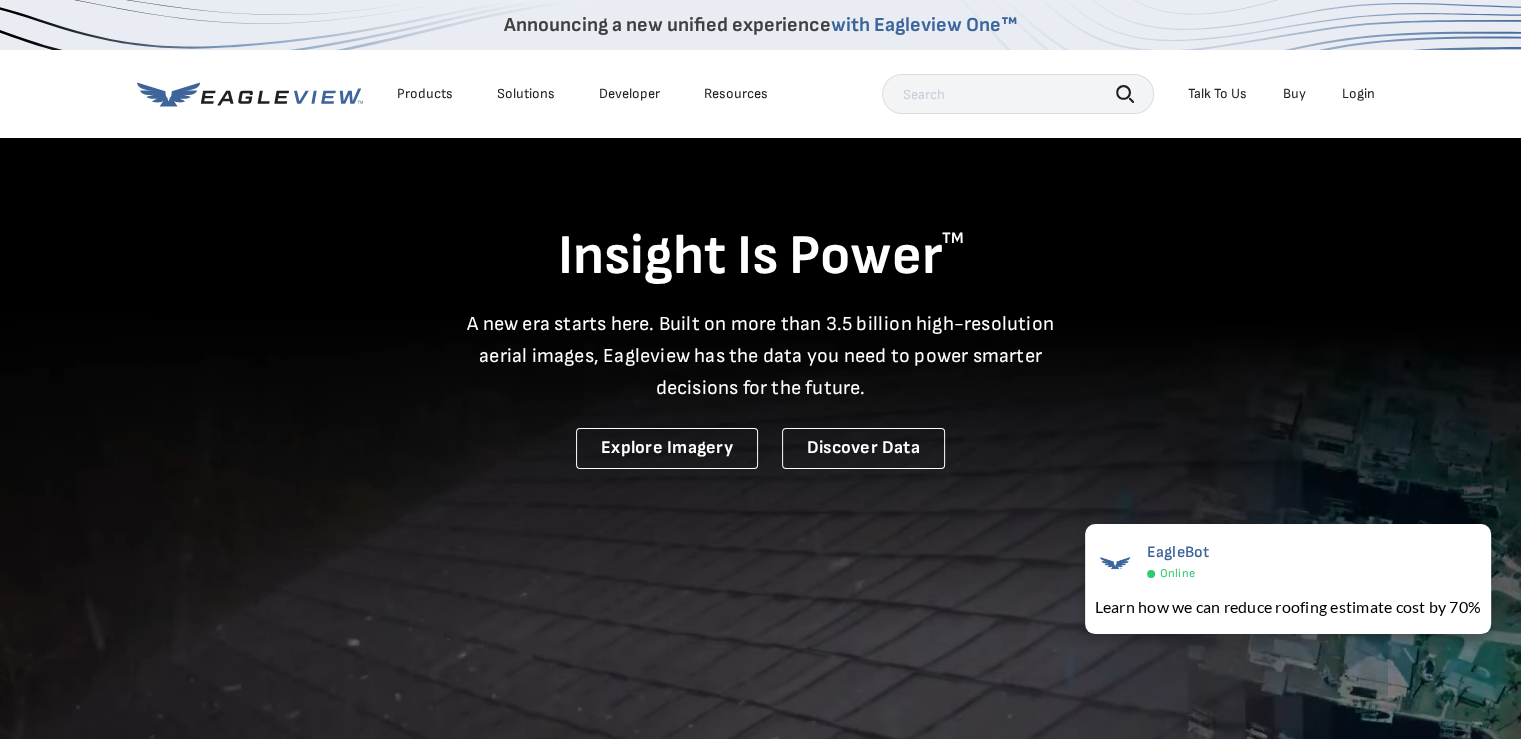 click on "Login" at bounding box center [1358, 94] 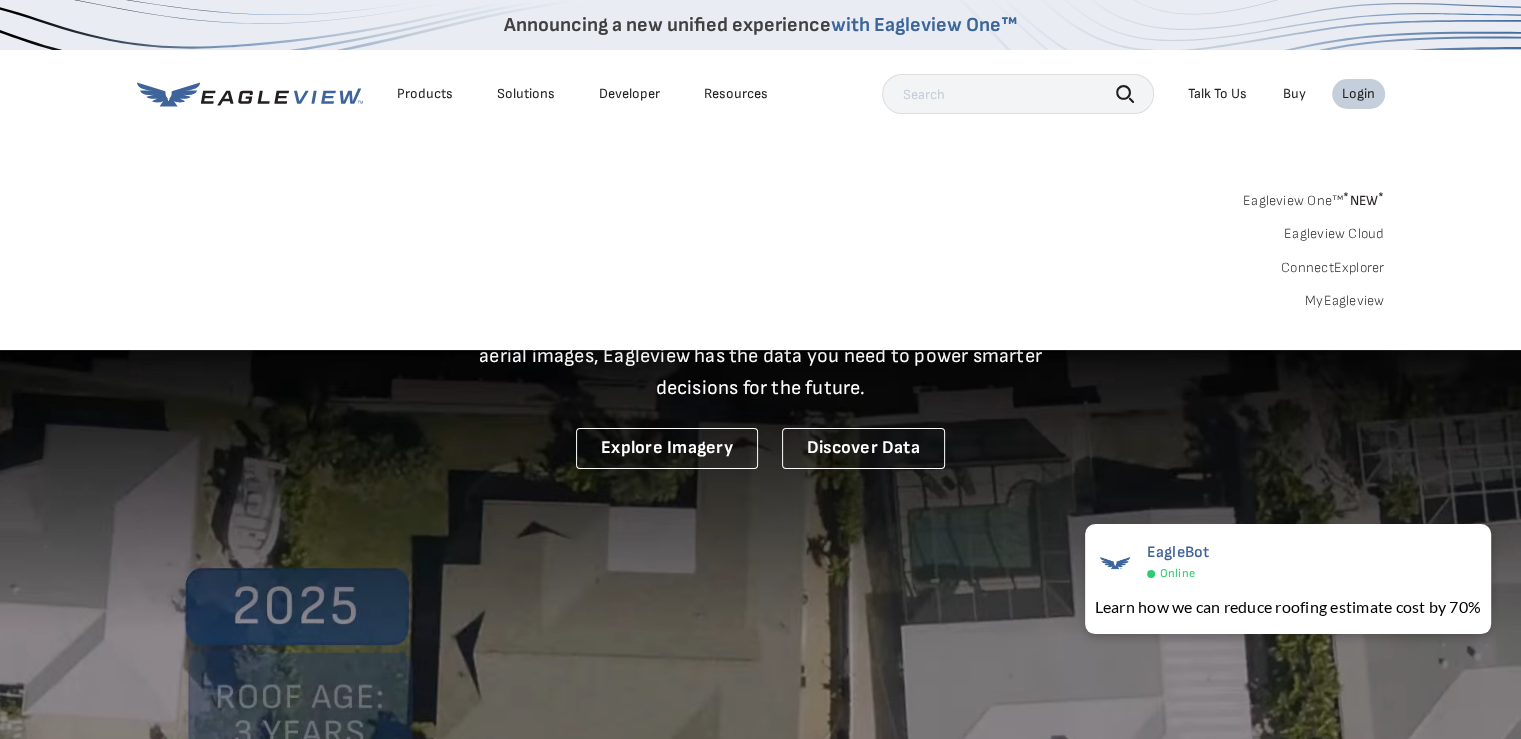 click at bounding box center [760, 524] 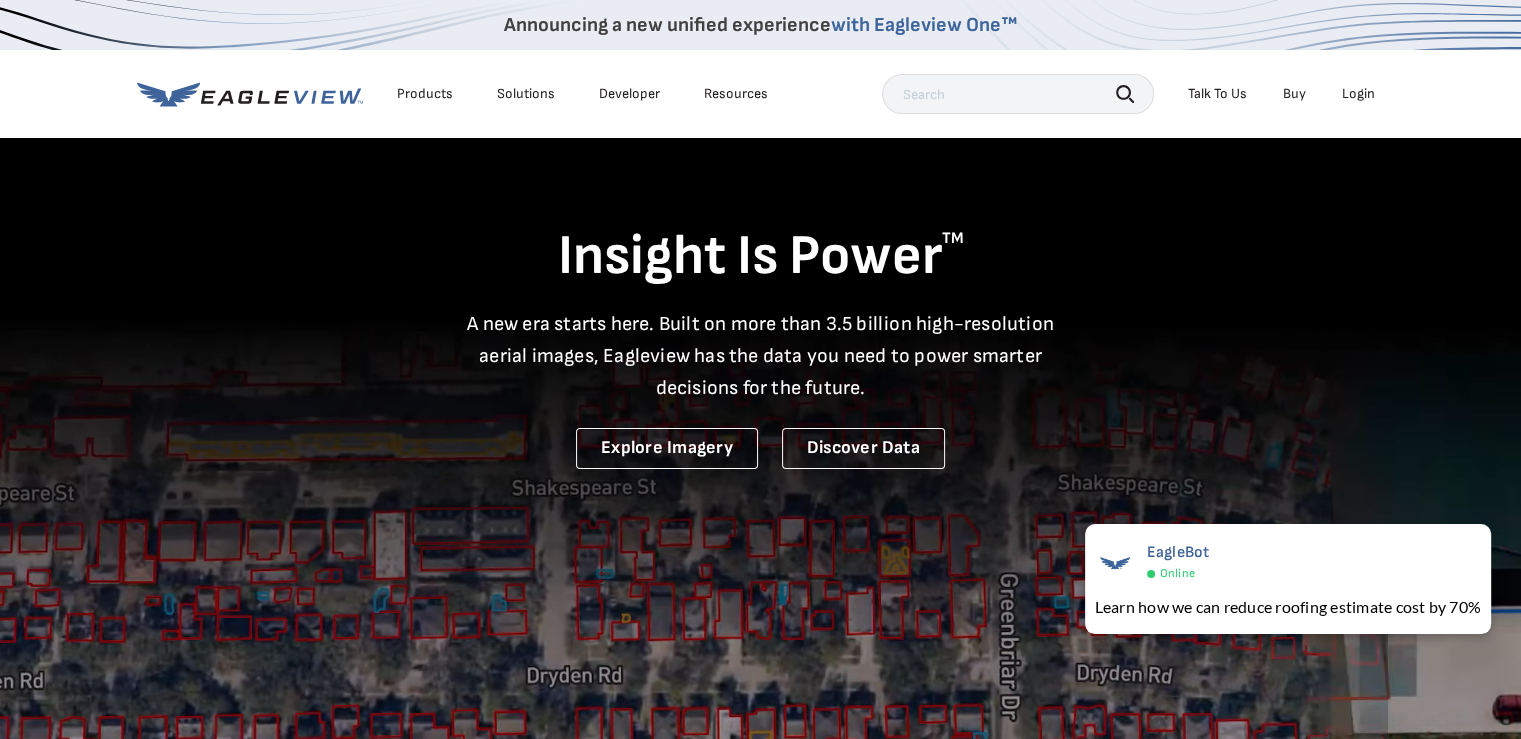 click on "Login" at bounding box center [1358, 94] 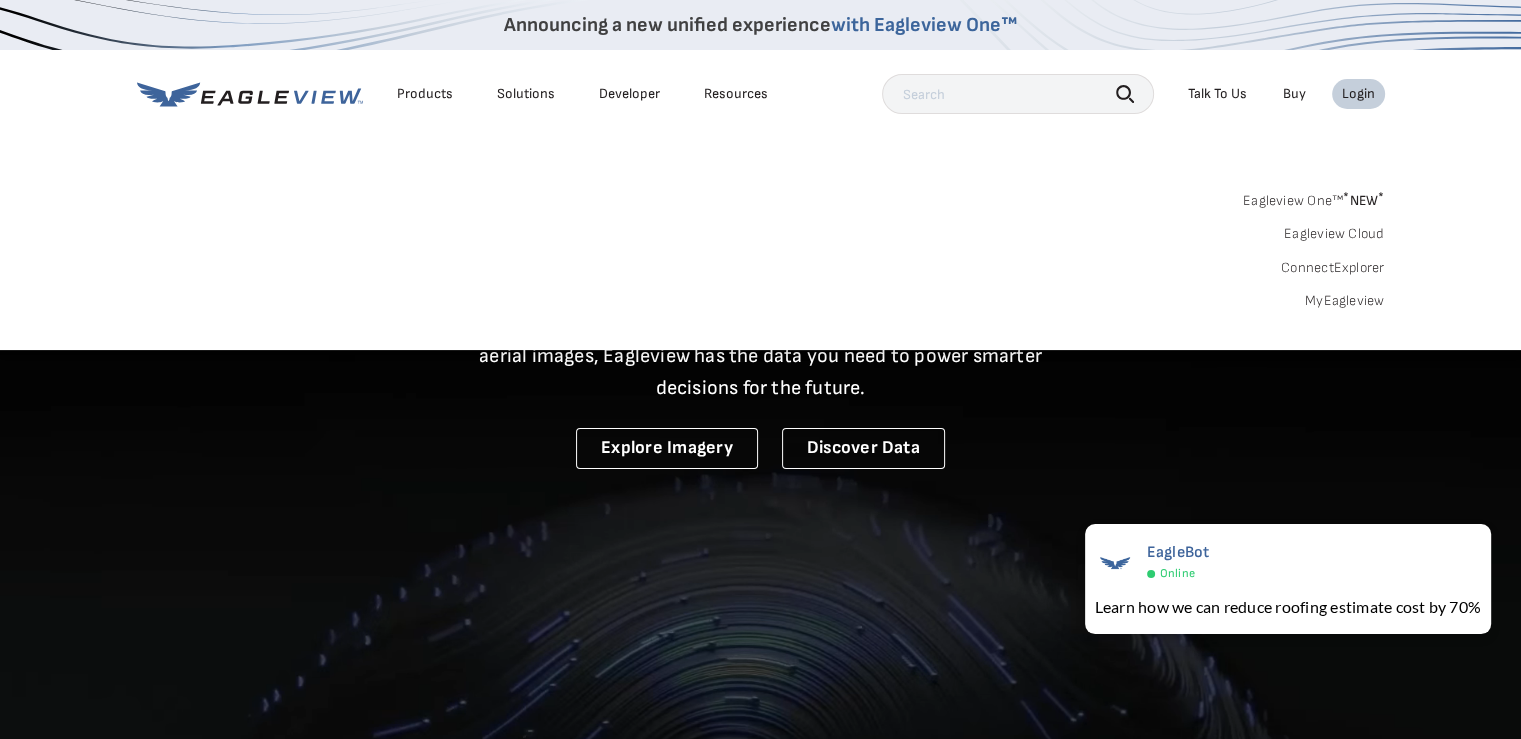 click on "MyEagleview" at bounding box center [1345, 301] 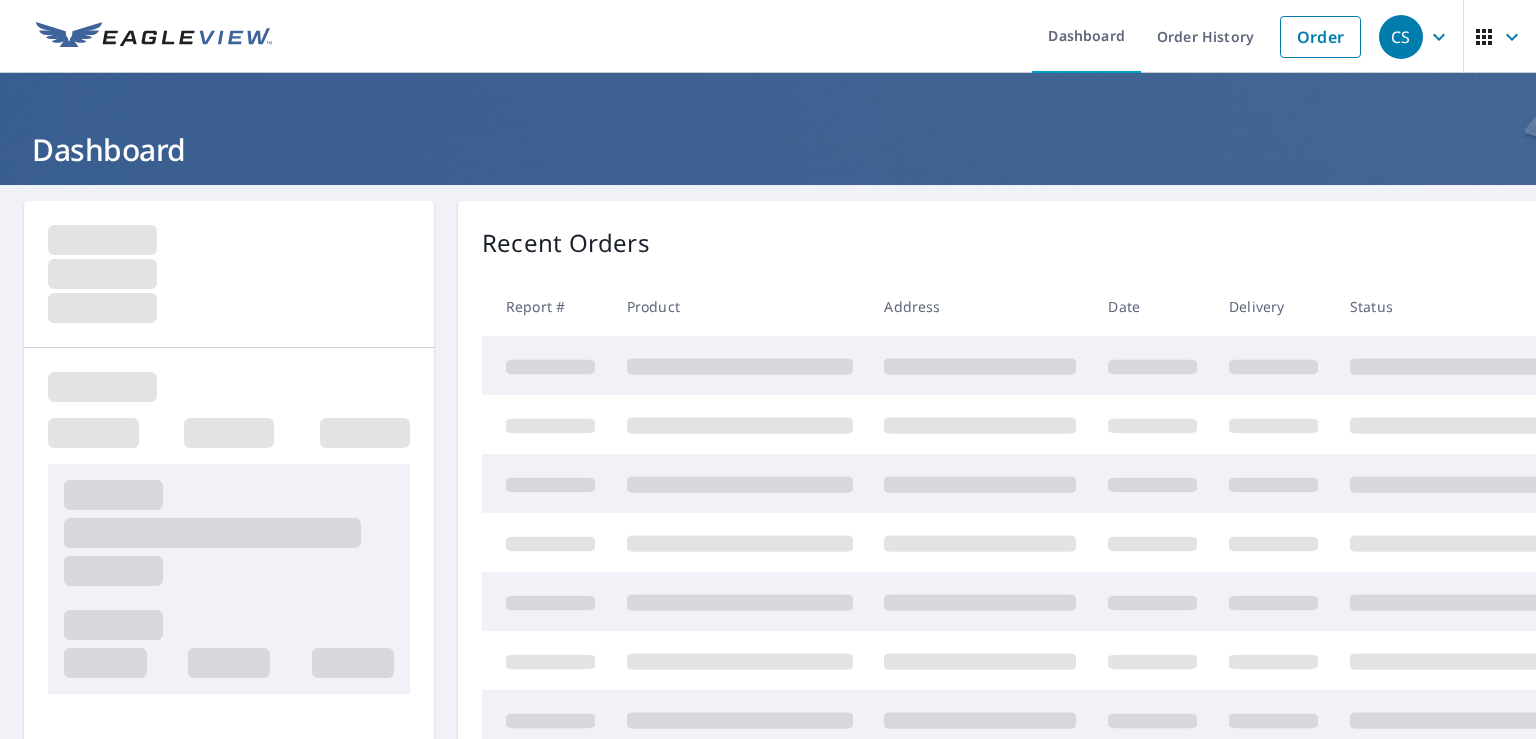 scroll, scrollTop: 0, scrollLeft: 0, axis: both 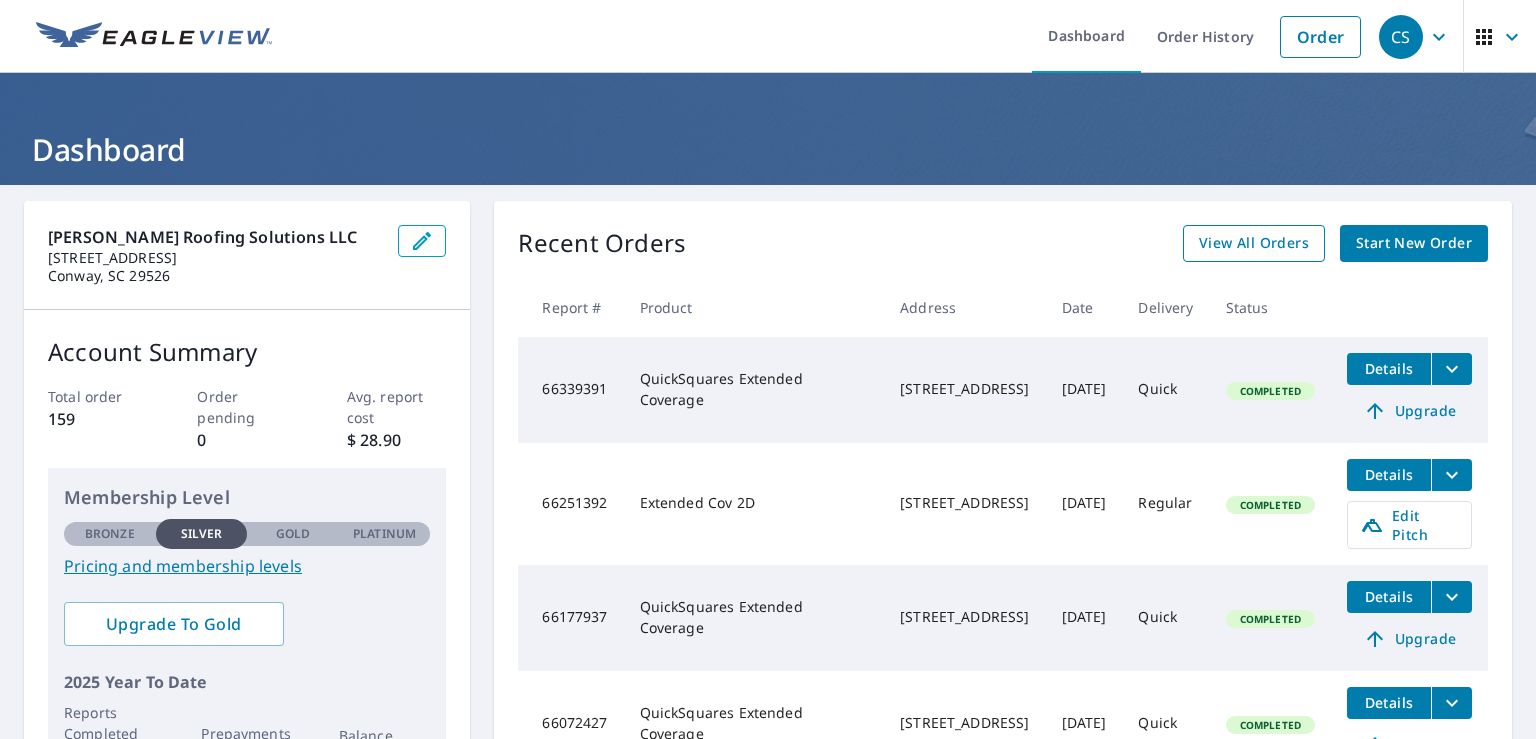click on "View All Orders" at bounding box center [1254, 243] 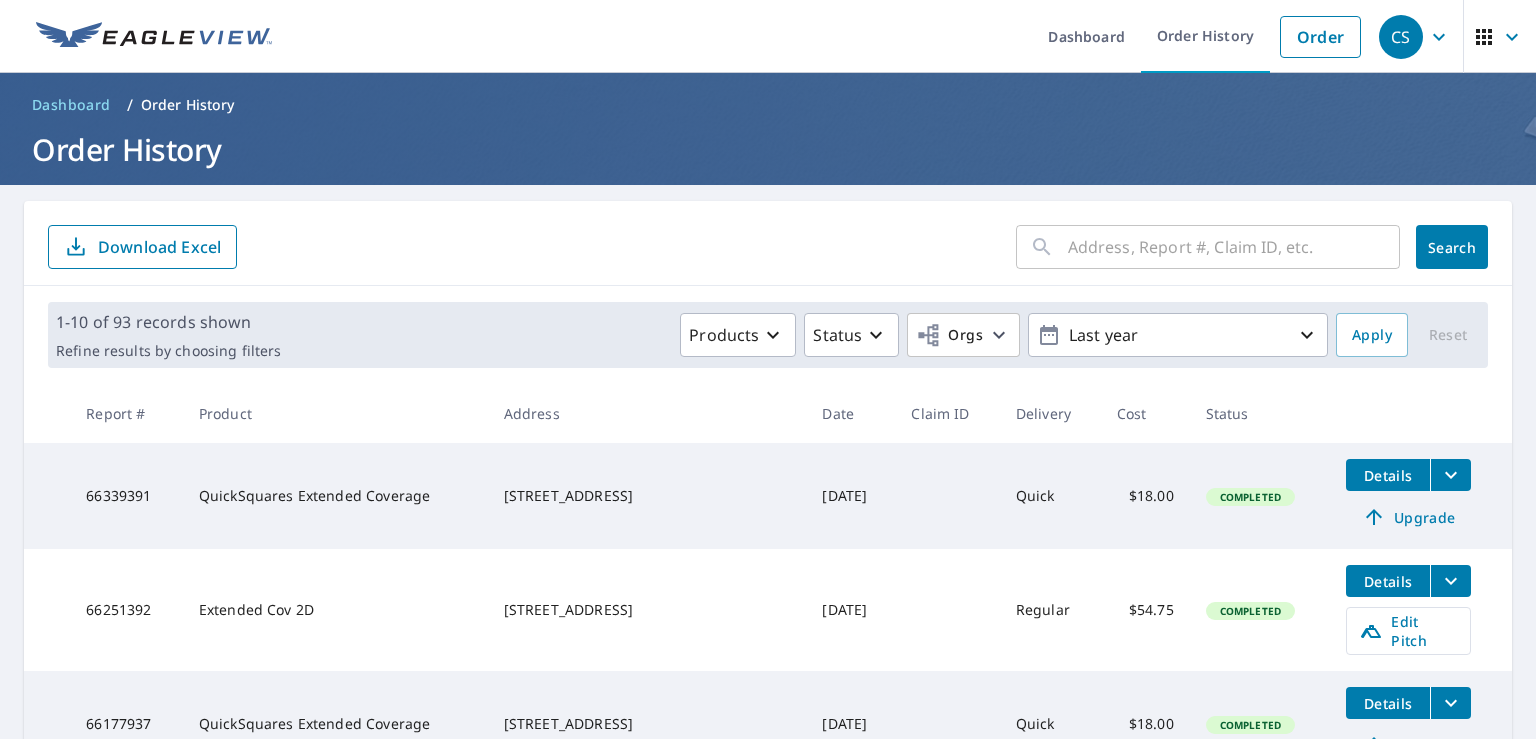 click at bounding box center [1234, 247] 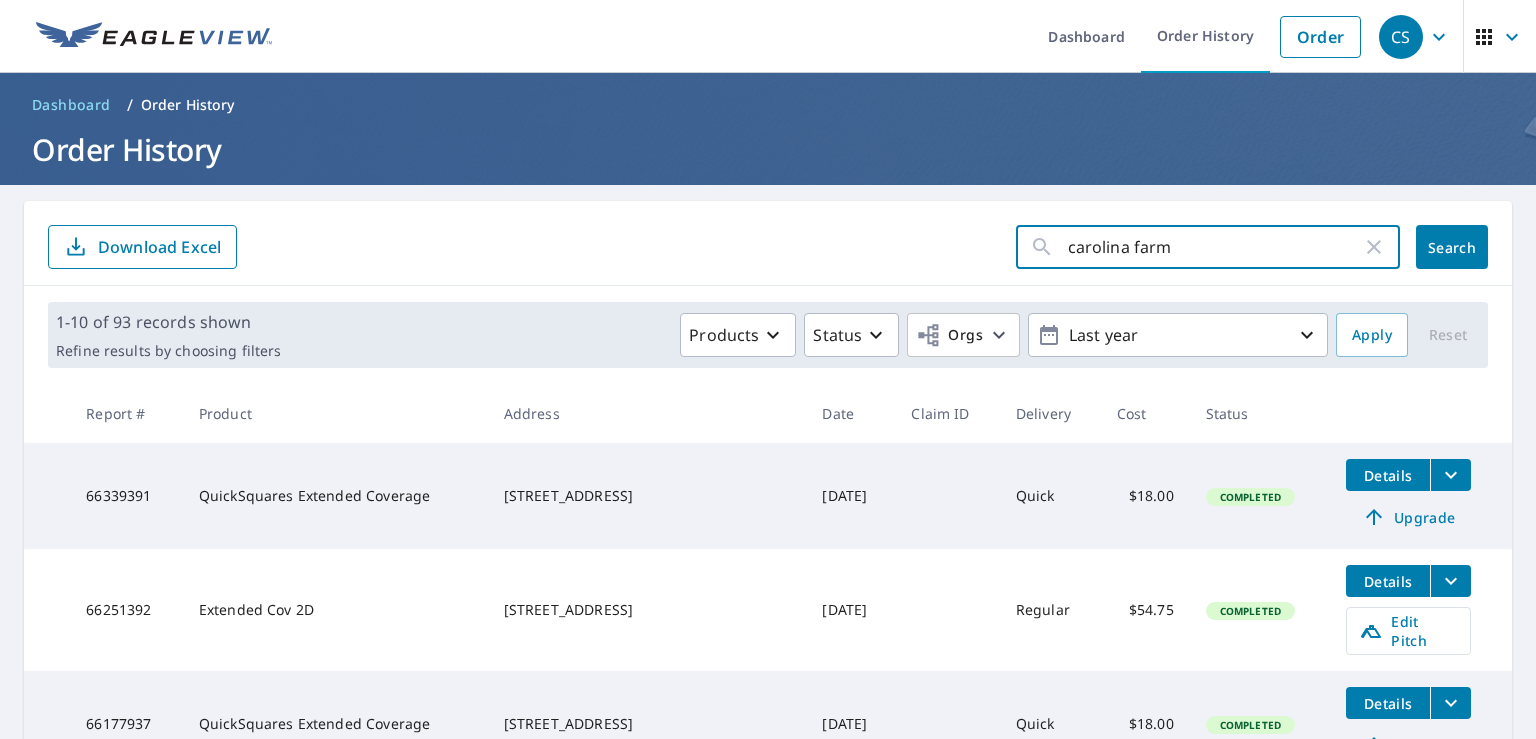 type on "carolina farms" 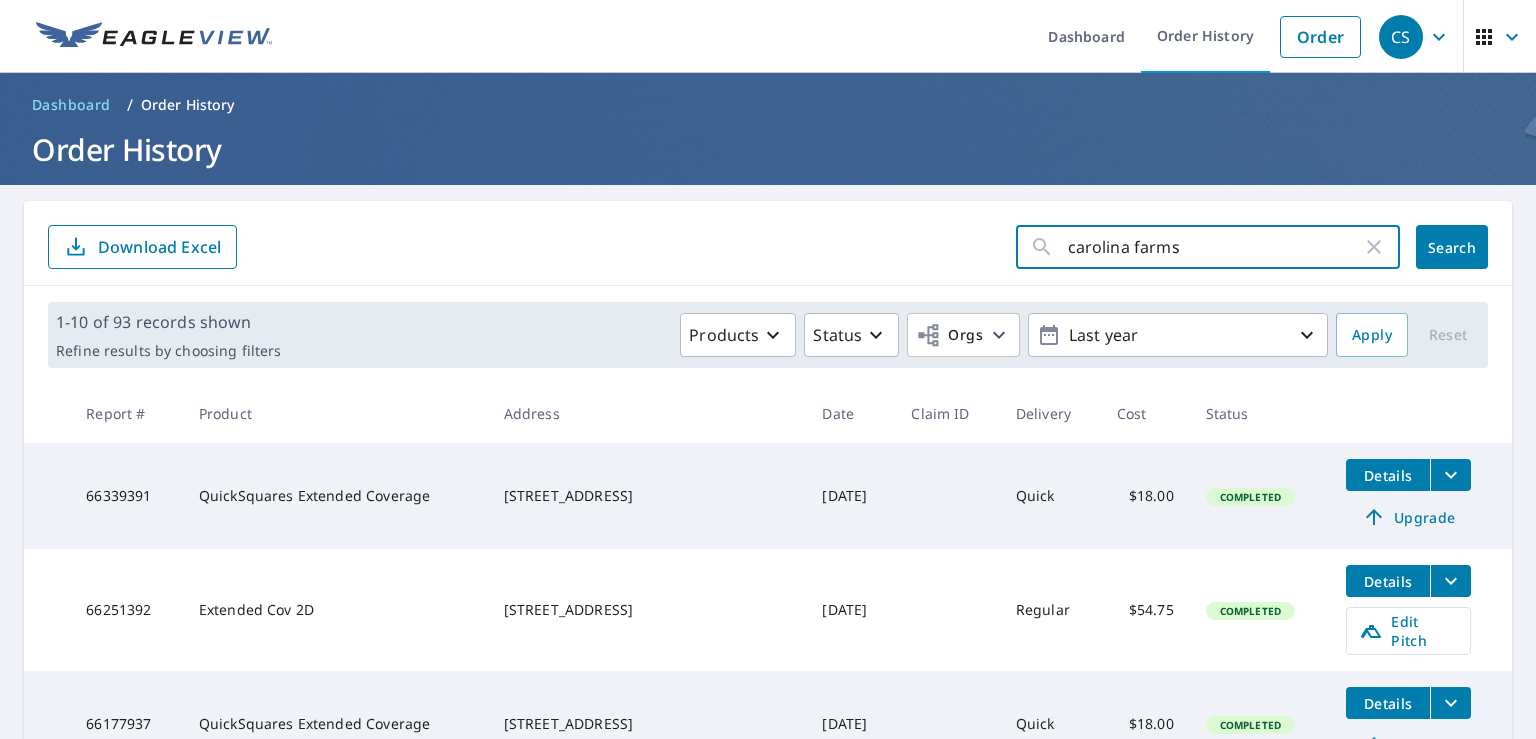 click on "Search" 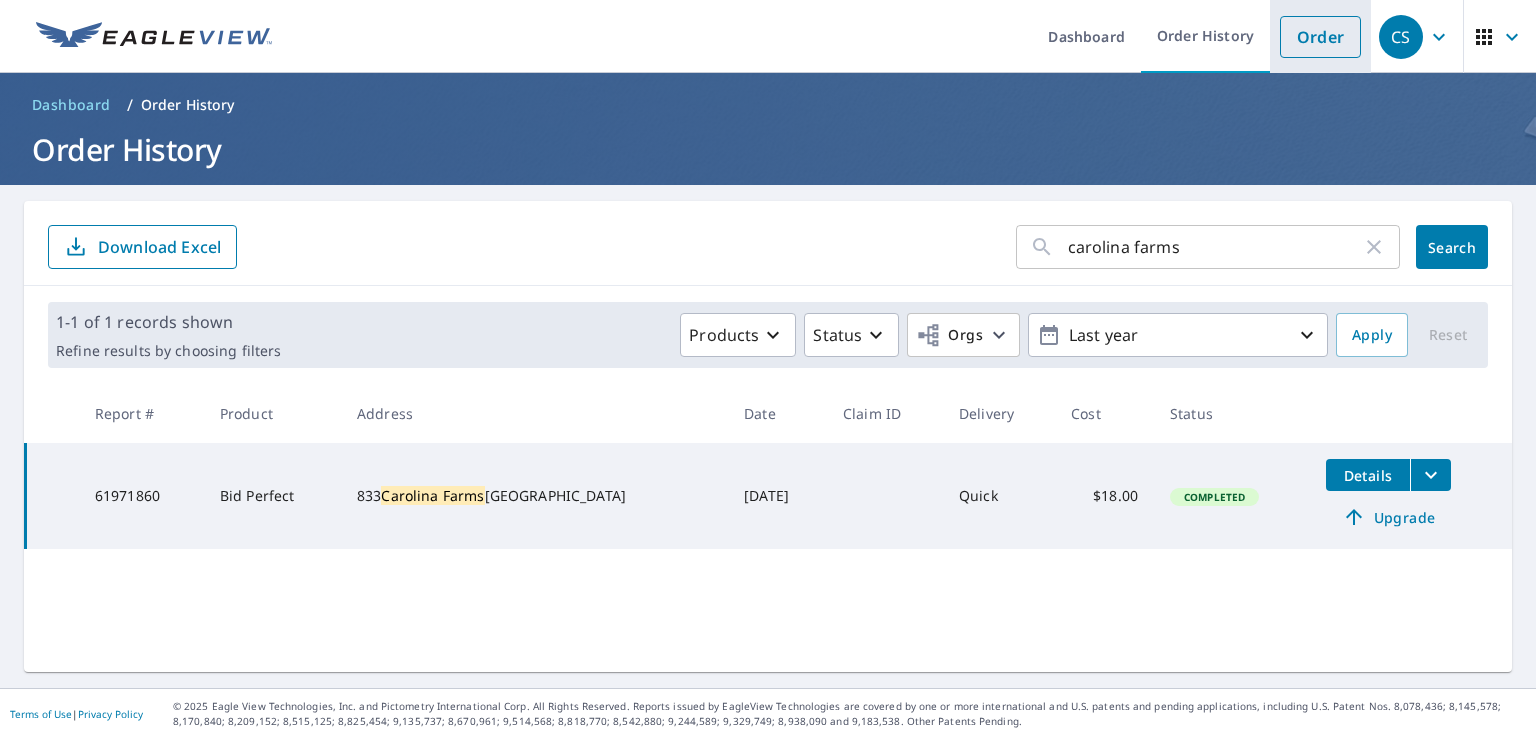 click on "Order" at bounding box center (1320, 37) 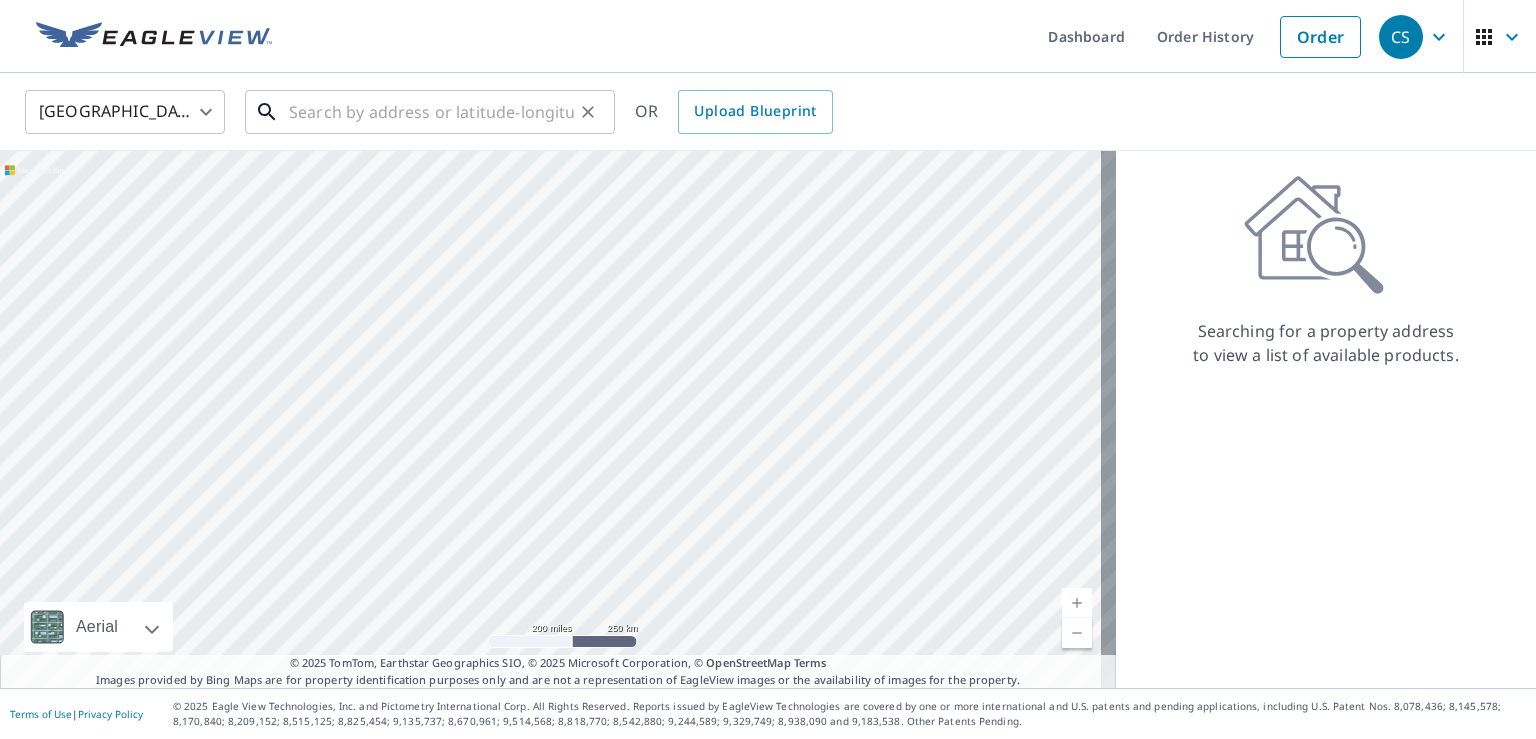 click at bounding box center [431, 112] 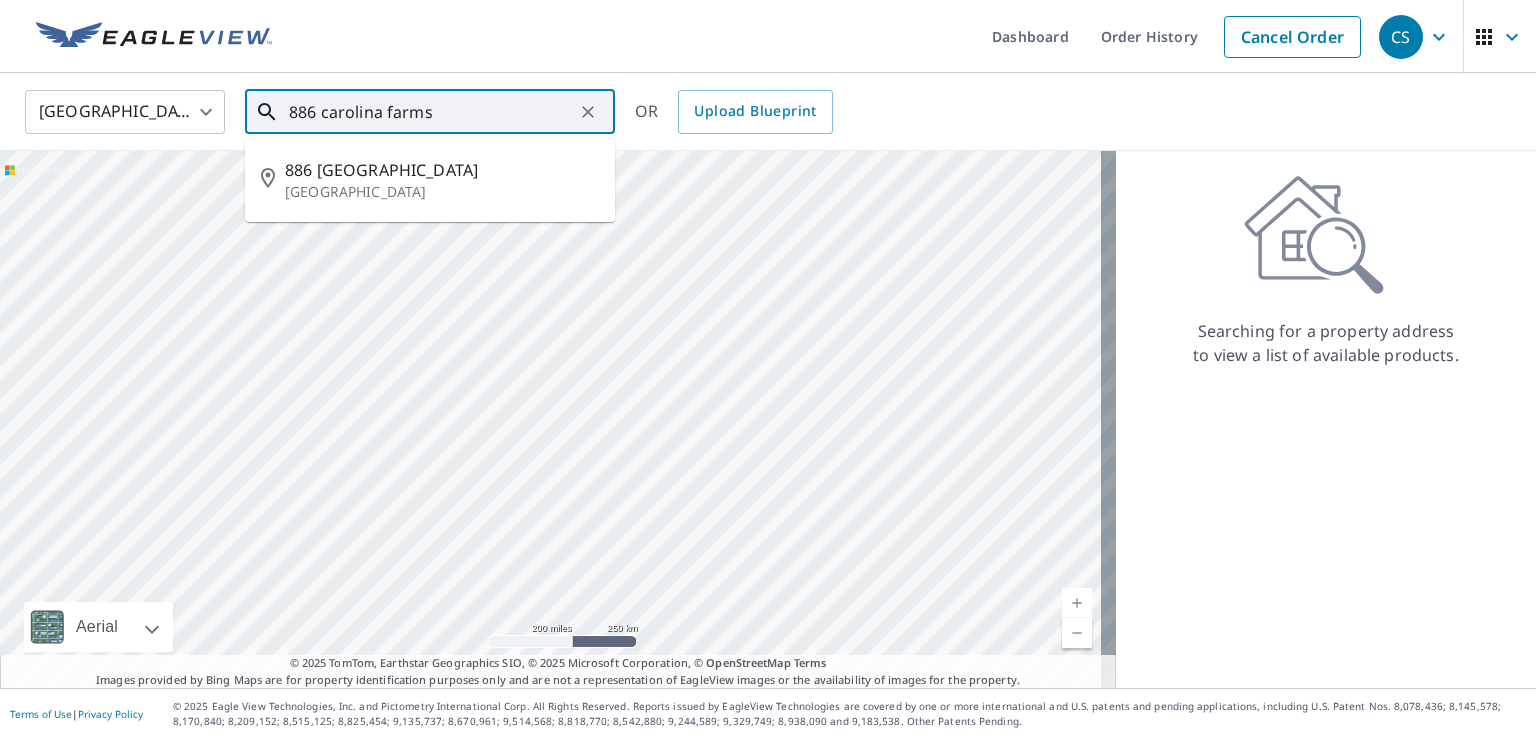 click on "886 Carolina Farms Blvd" at bounding box center [442, 170] 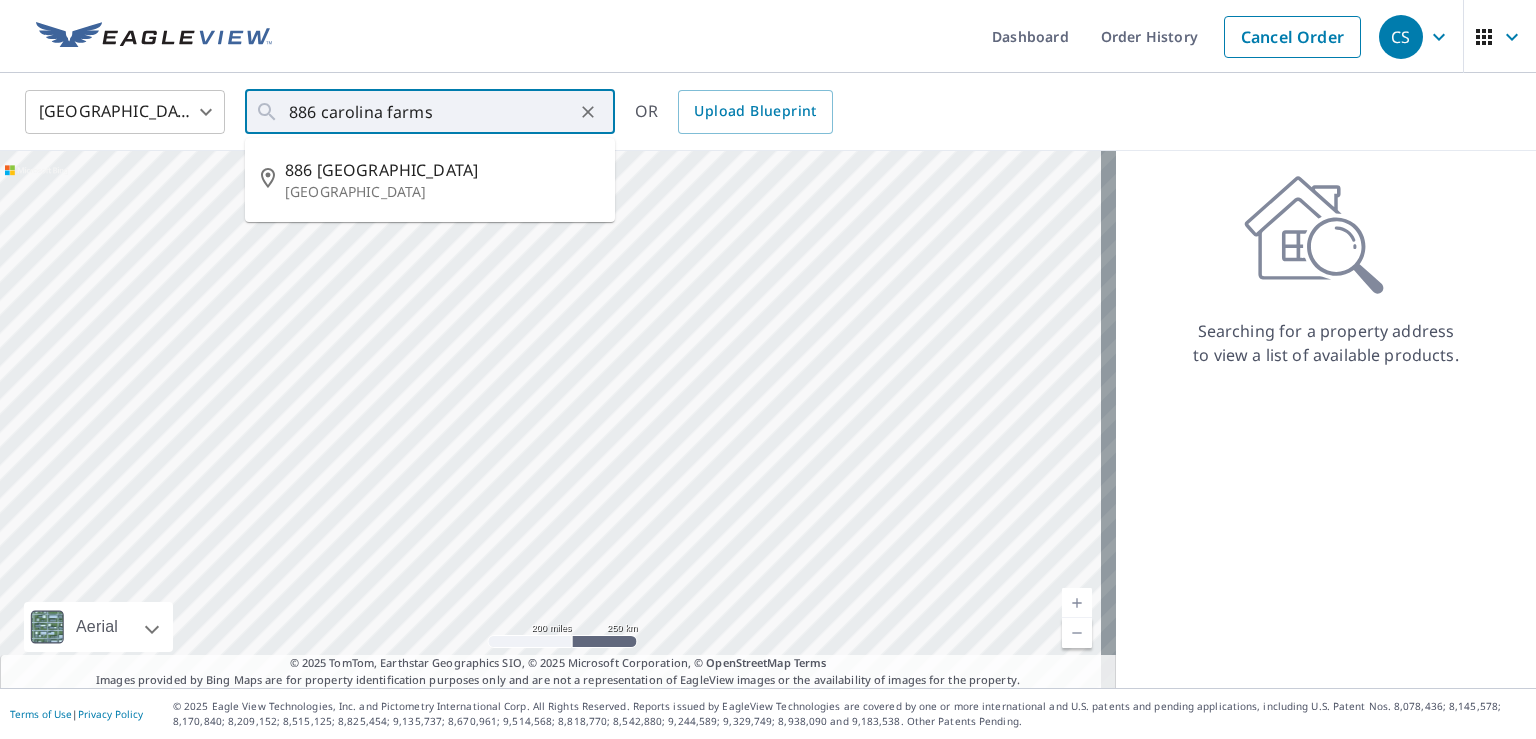 type on "886 Carolina Farms Blvd Myrtle Beach, SC 29579" 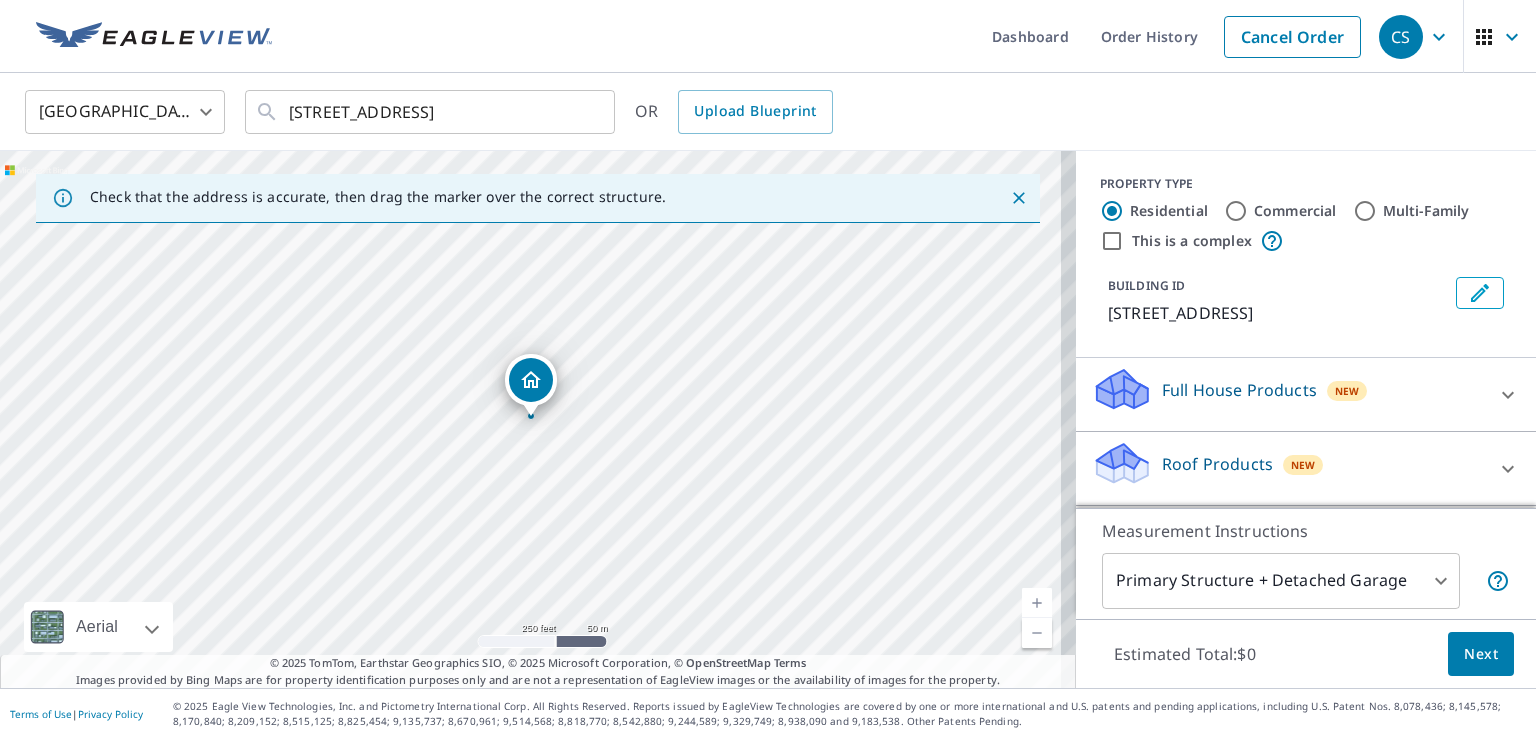 click at bounding box center (1037, 603) 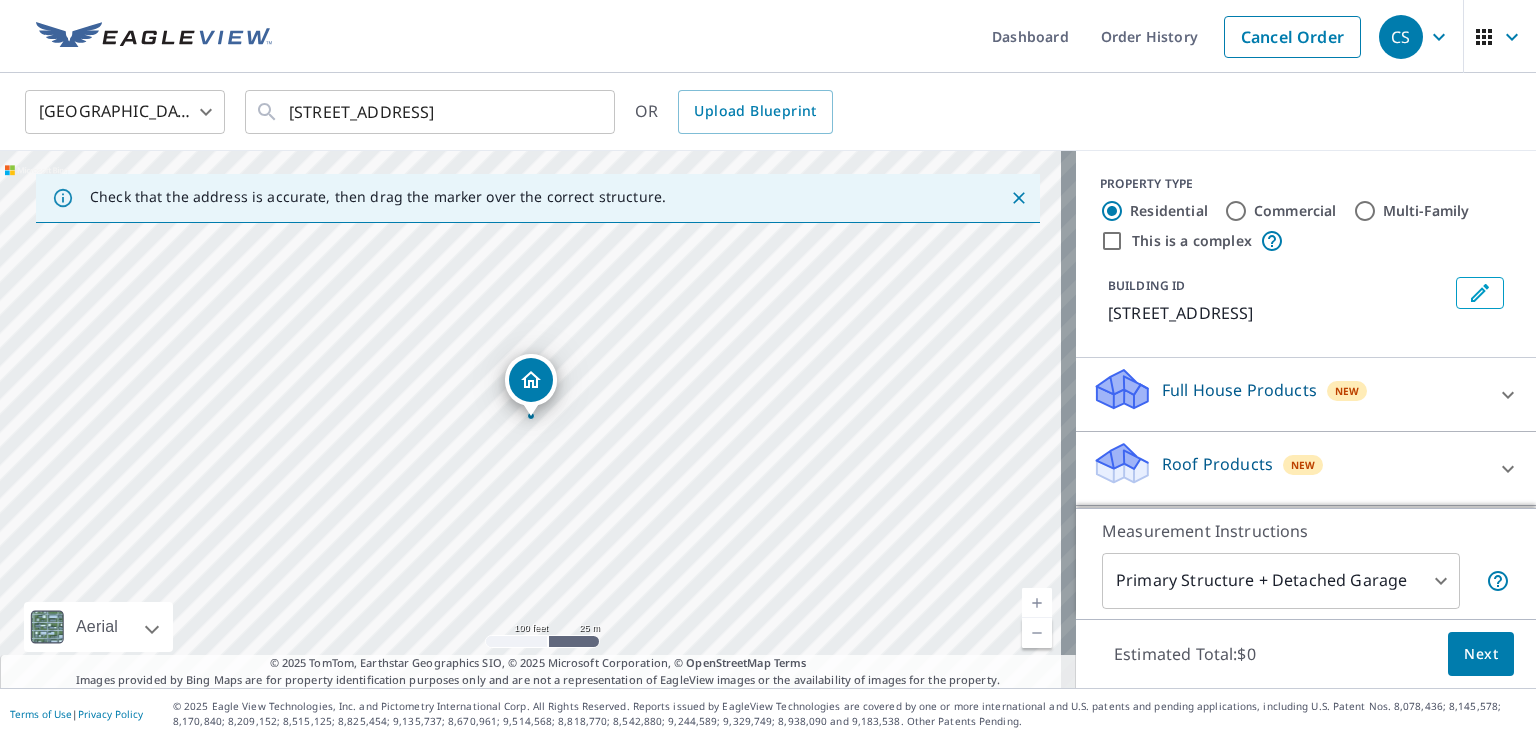 click at bounding box center [1037, 603] 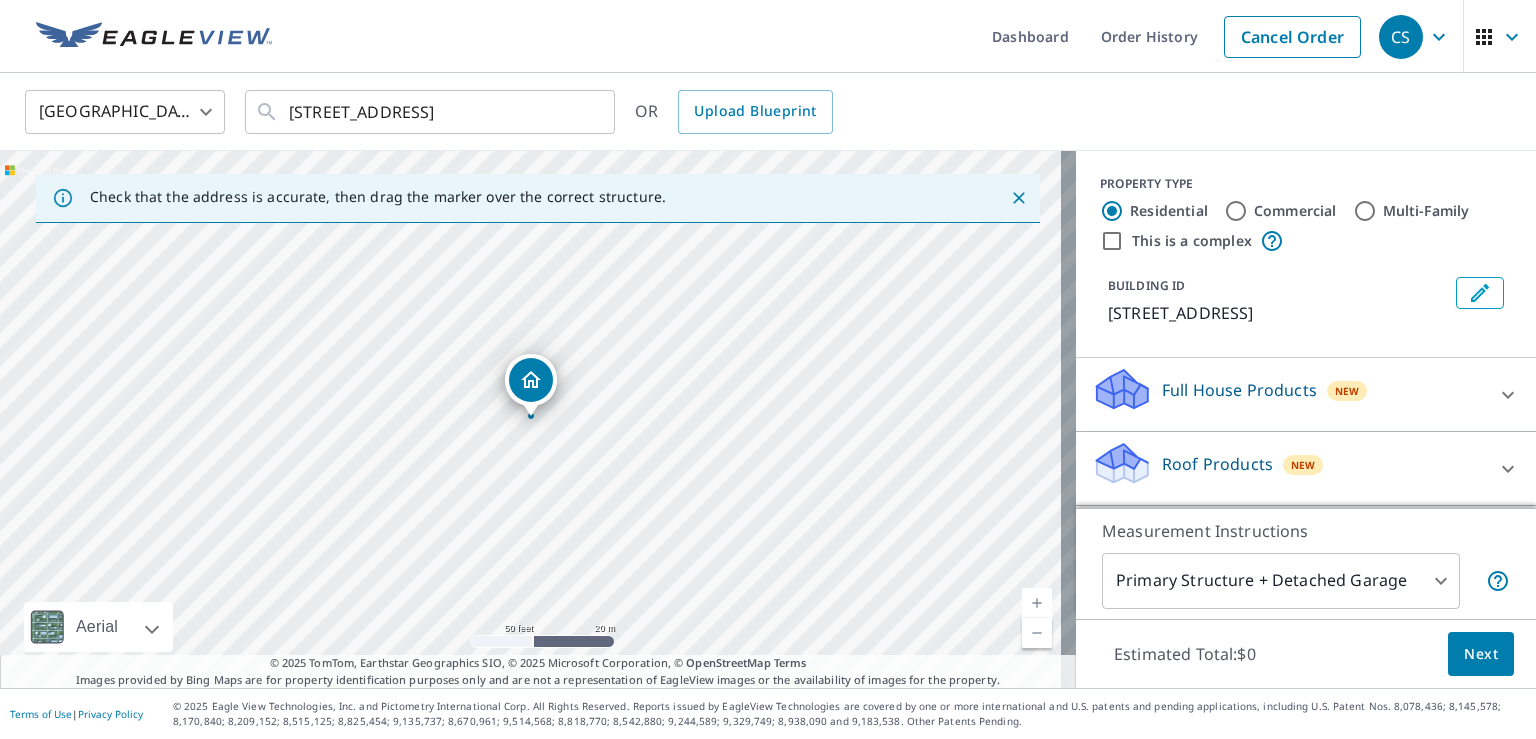 click at bounding box center (1037, 603) 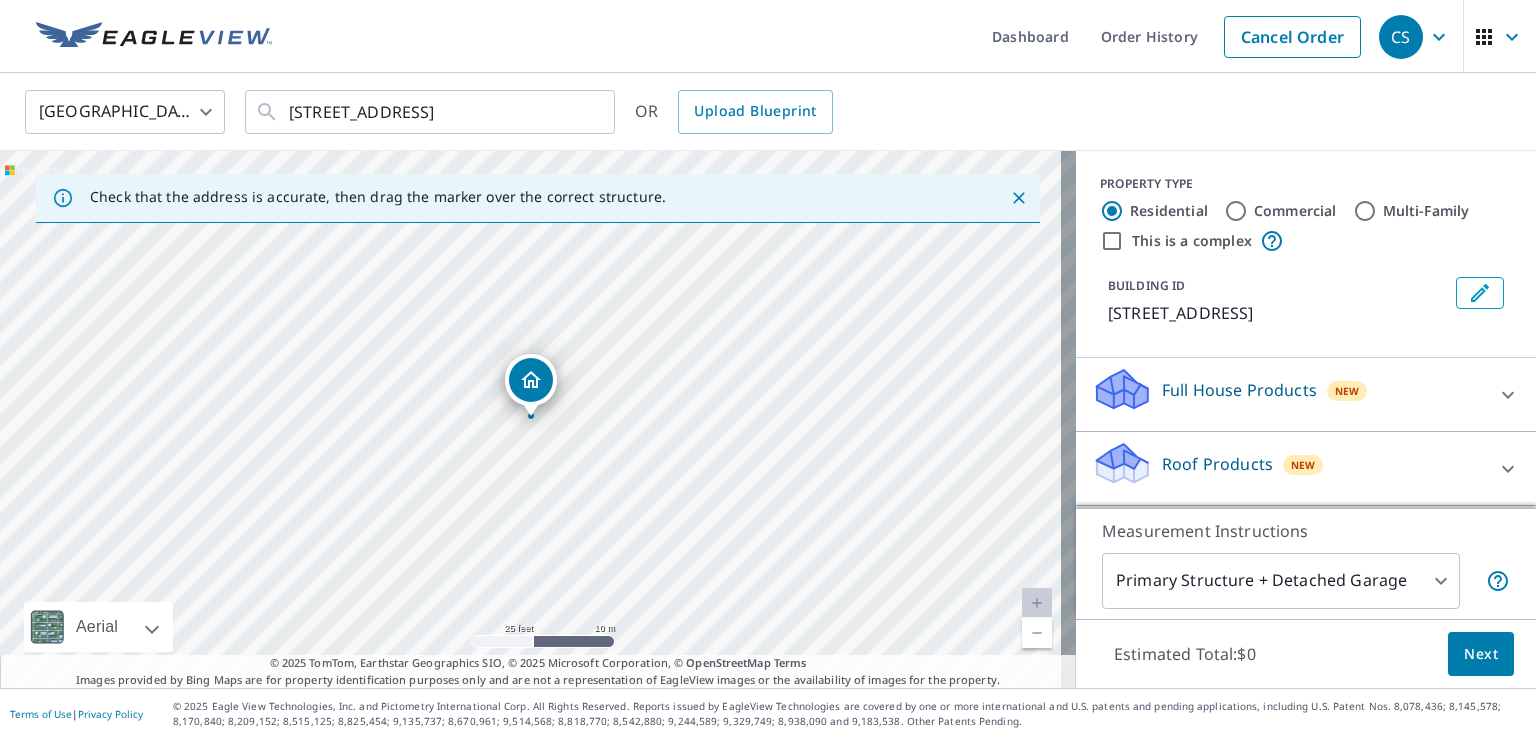 click at bounding box center (1037, 633) 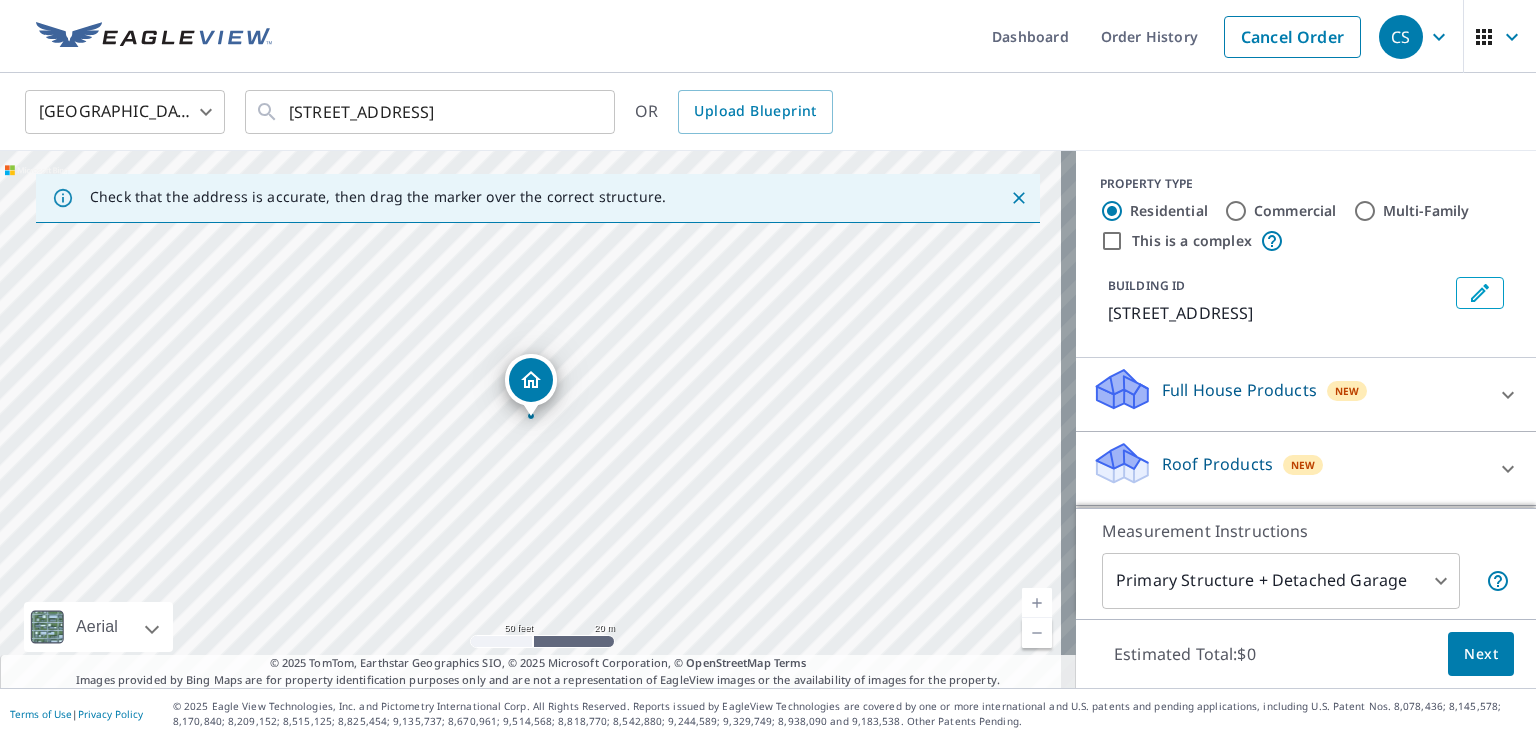 click at bounding box center [1037, 633] 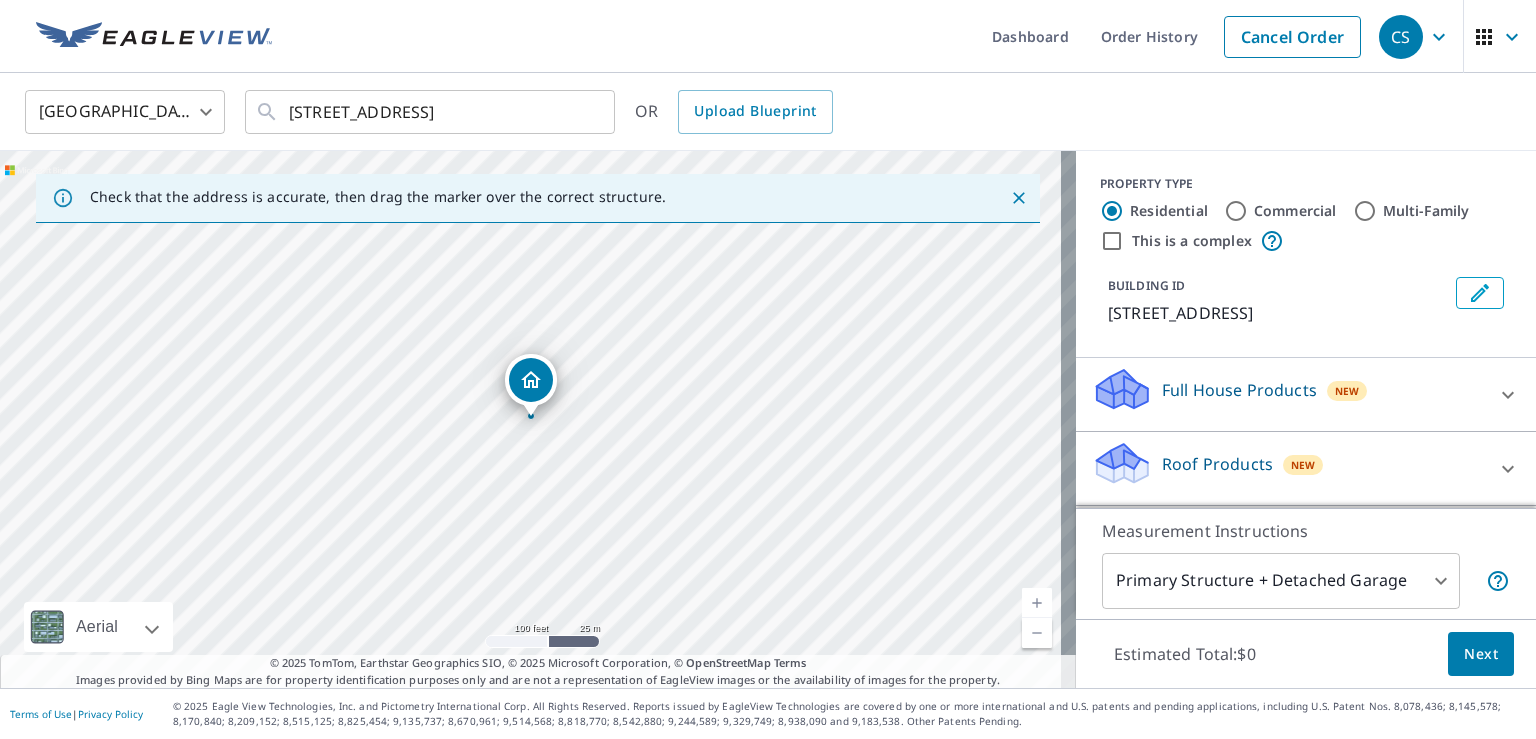 click at bounding box center [1037, 603] 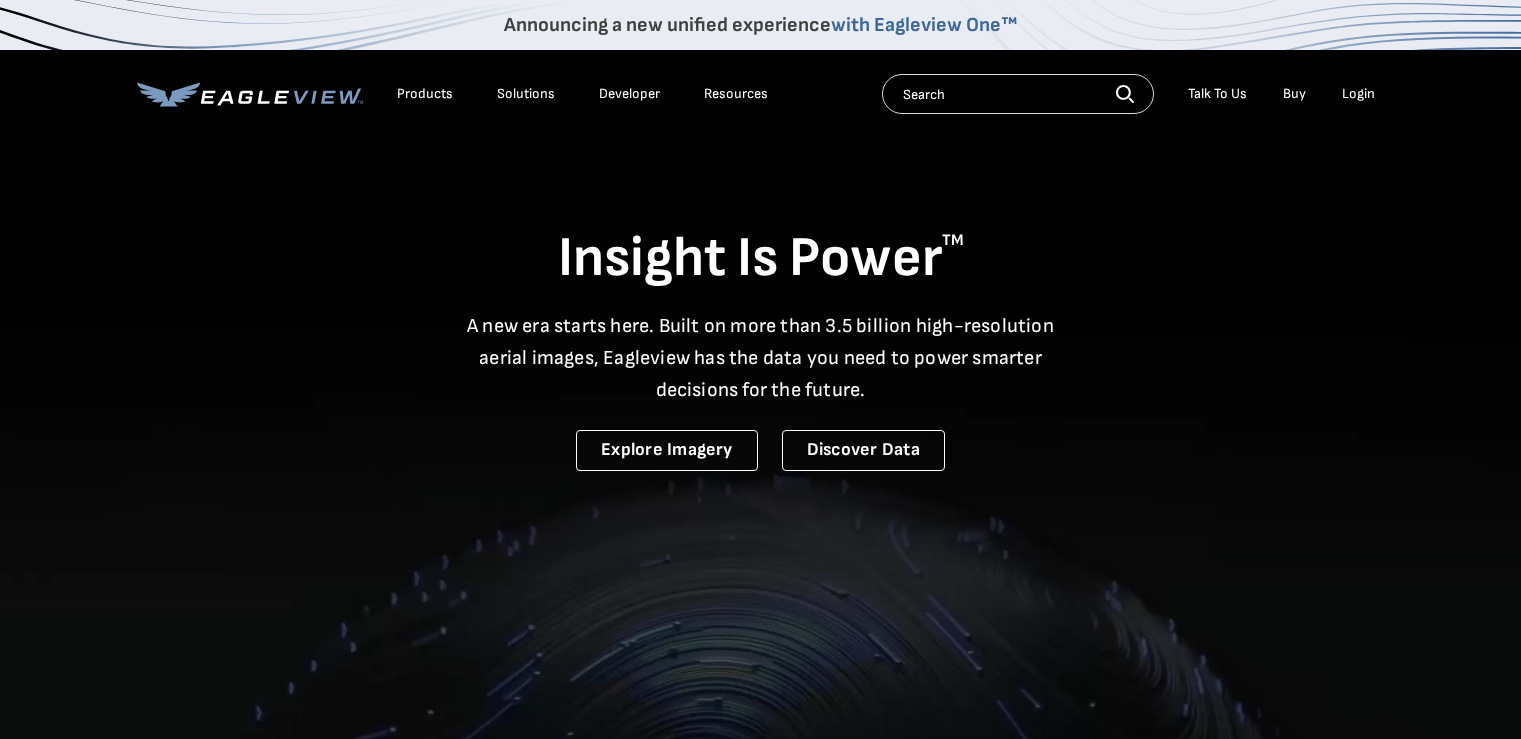 scroll, scrollTop: 0, scrollLeft: 0, axis: both 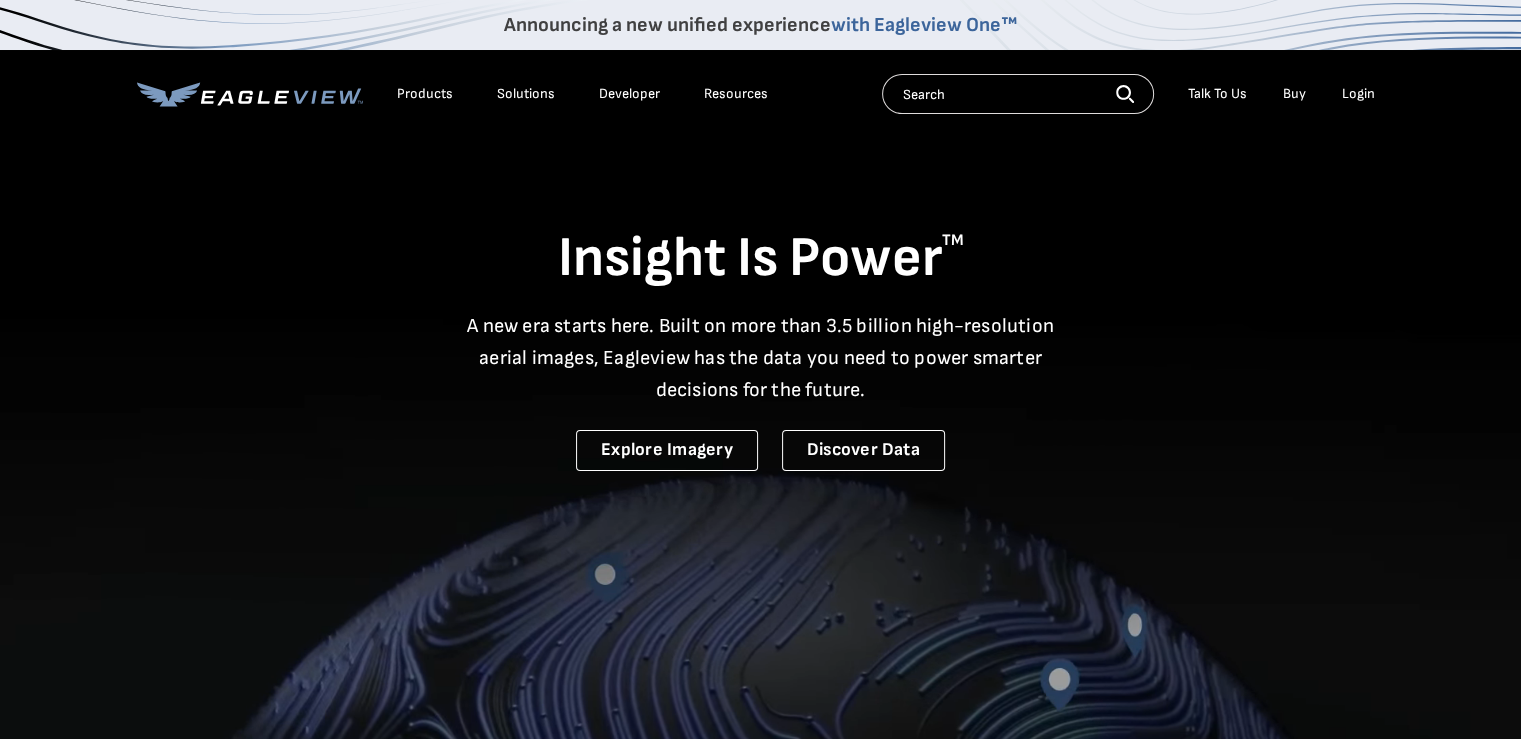 click on "Login" at bounding box center (1358, 94) 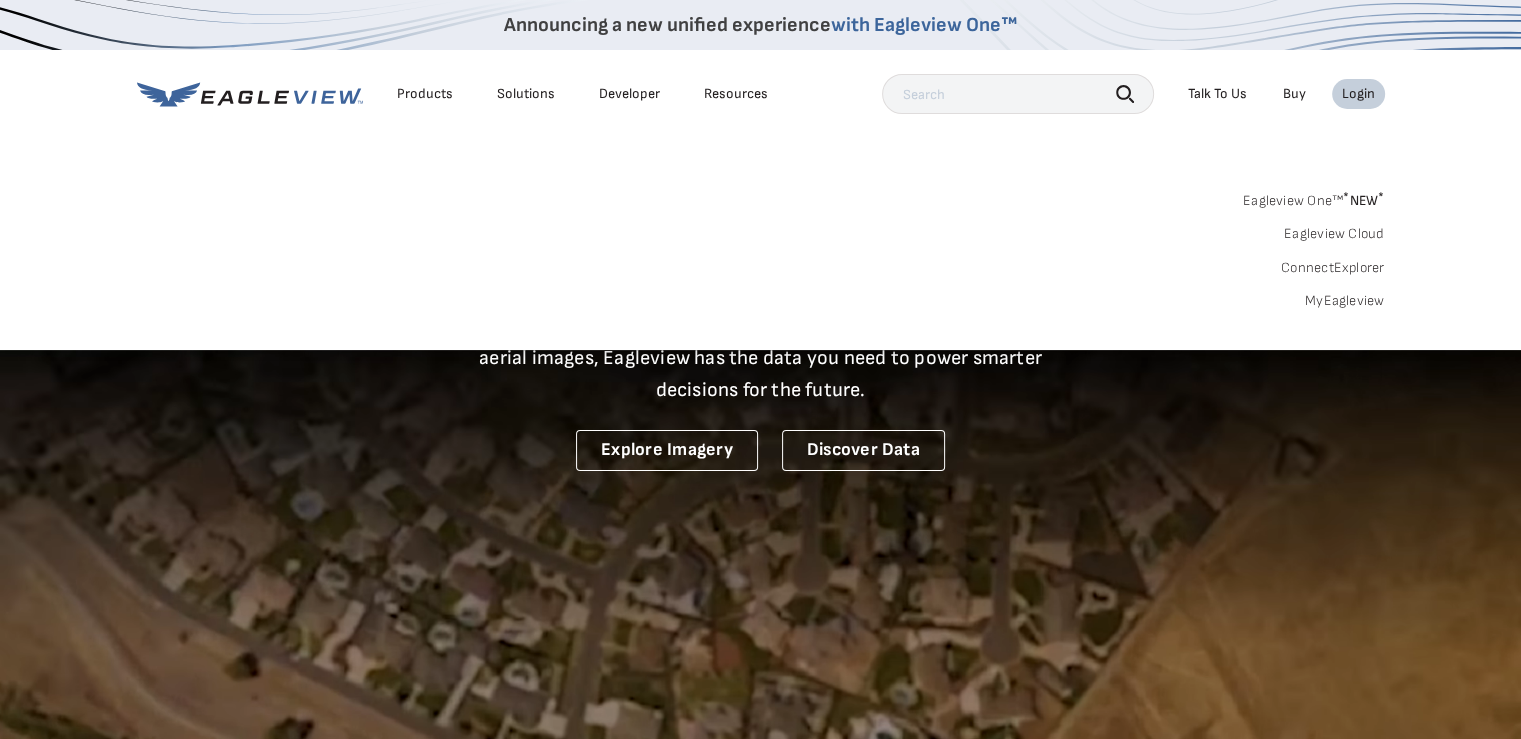 click on "MyEagleview" at bounding box center [1345, 301] 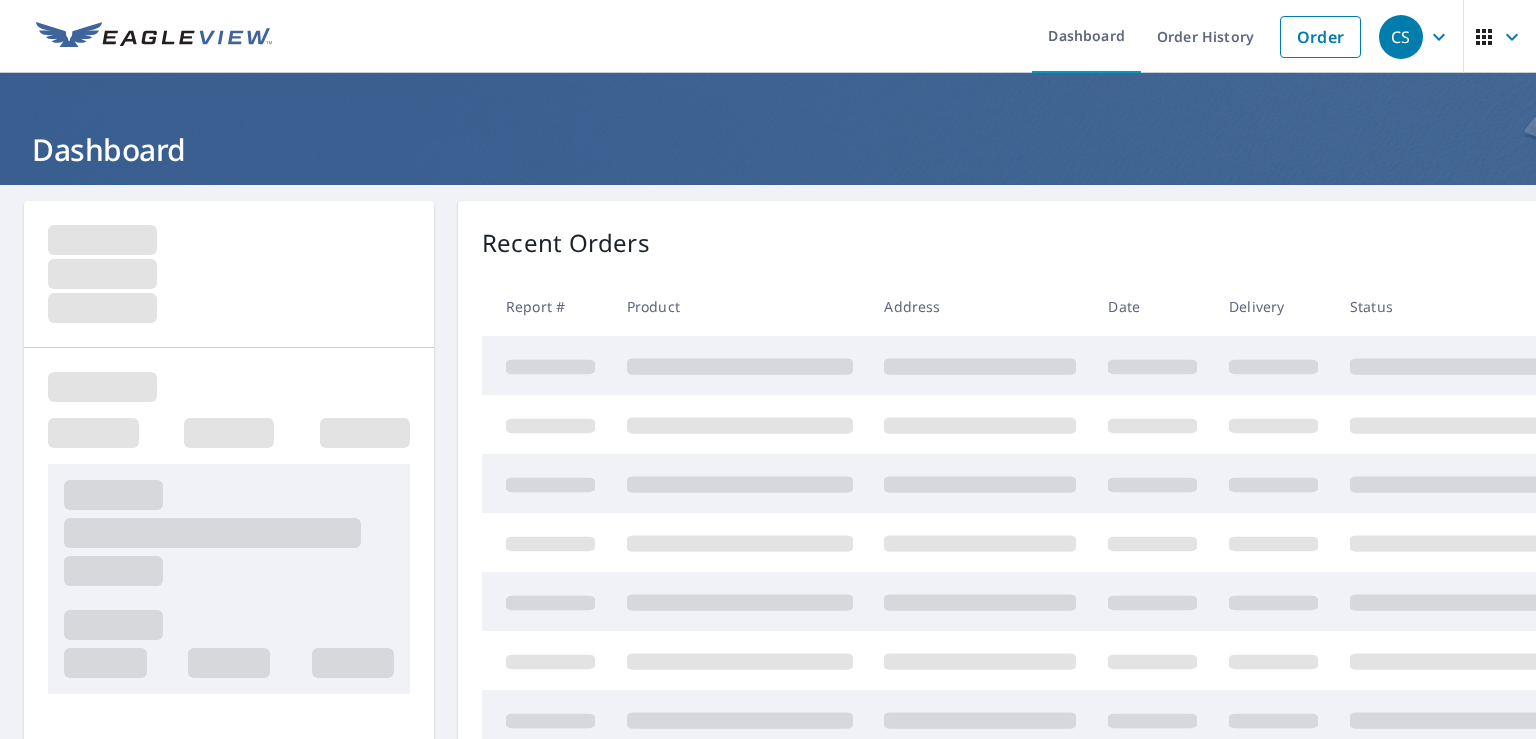 scroll, scrollTop: 0, scrollLeft: 0, axis: both 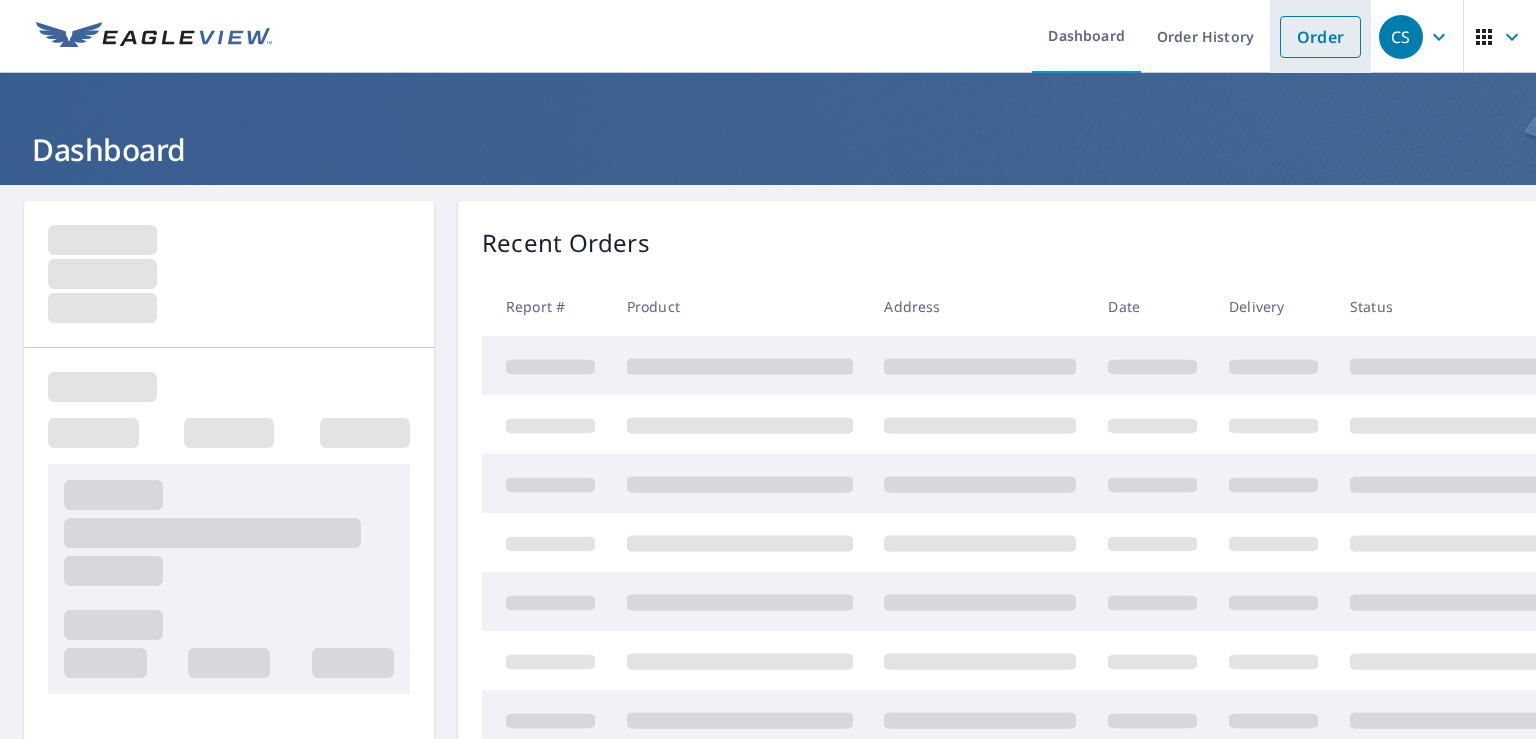 click on "Order" at bounding box center [1320, 37] 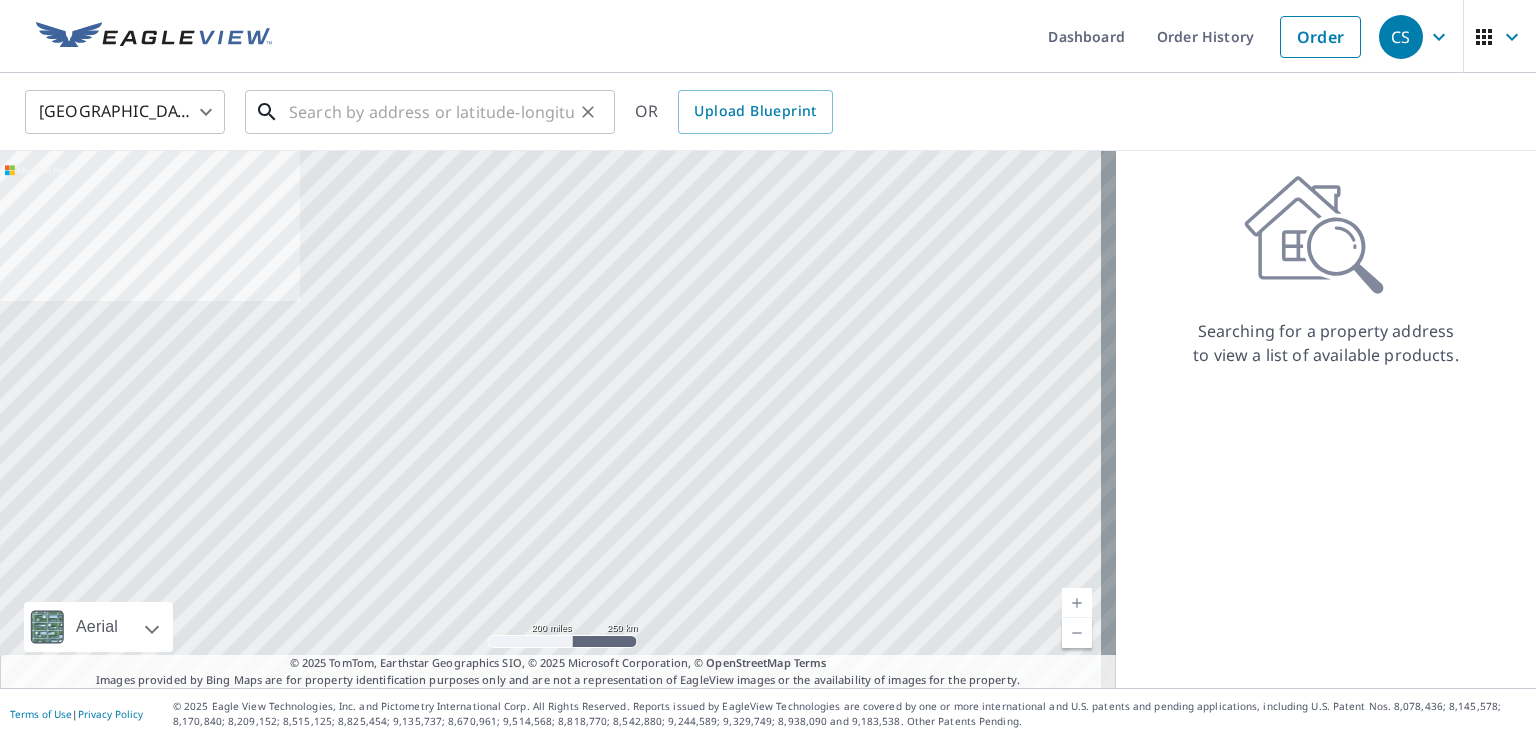 click at bounding box center [431, 112] 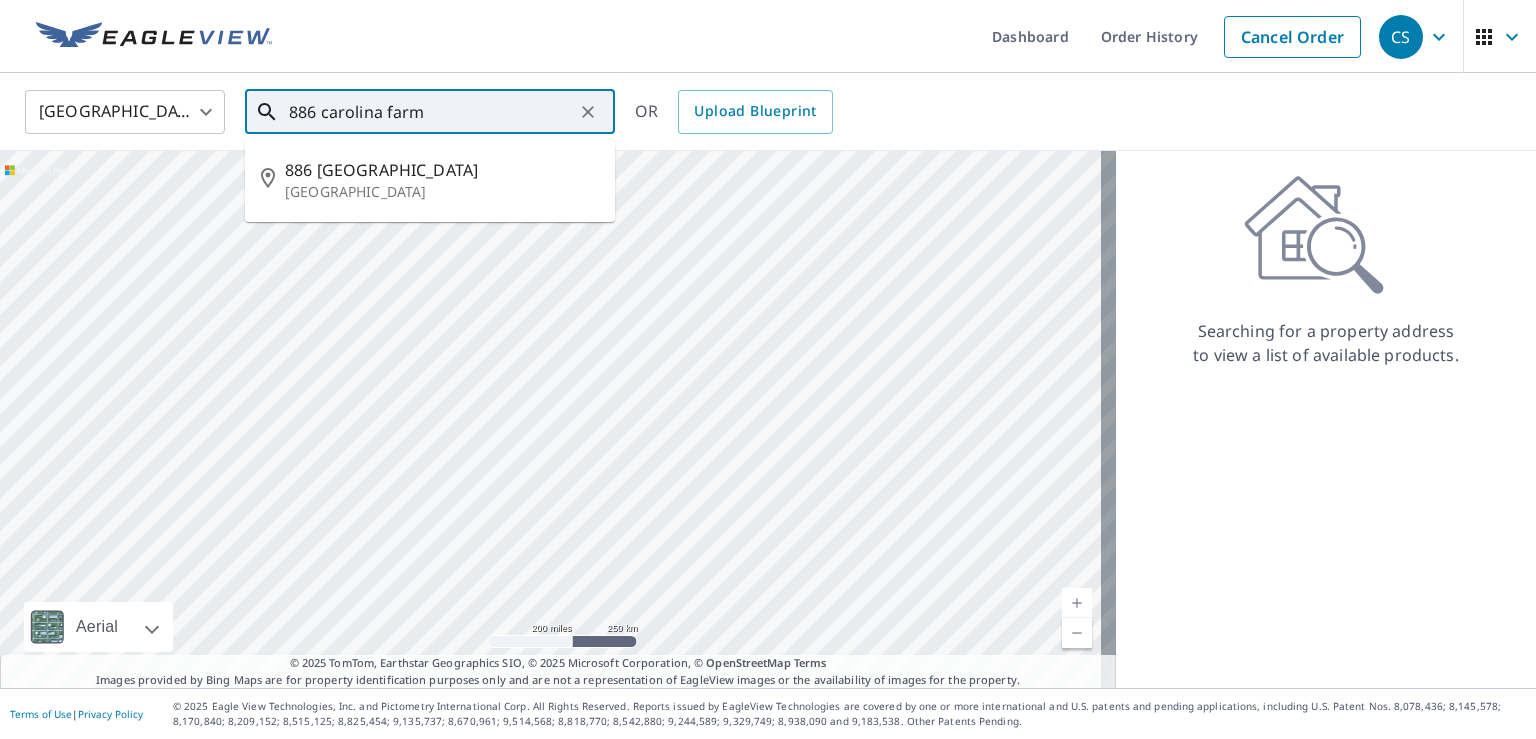 click on "886 Carolina Farms Blvd" at bounding box center (442, 170) 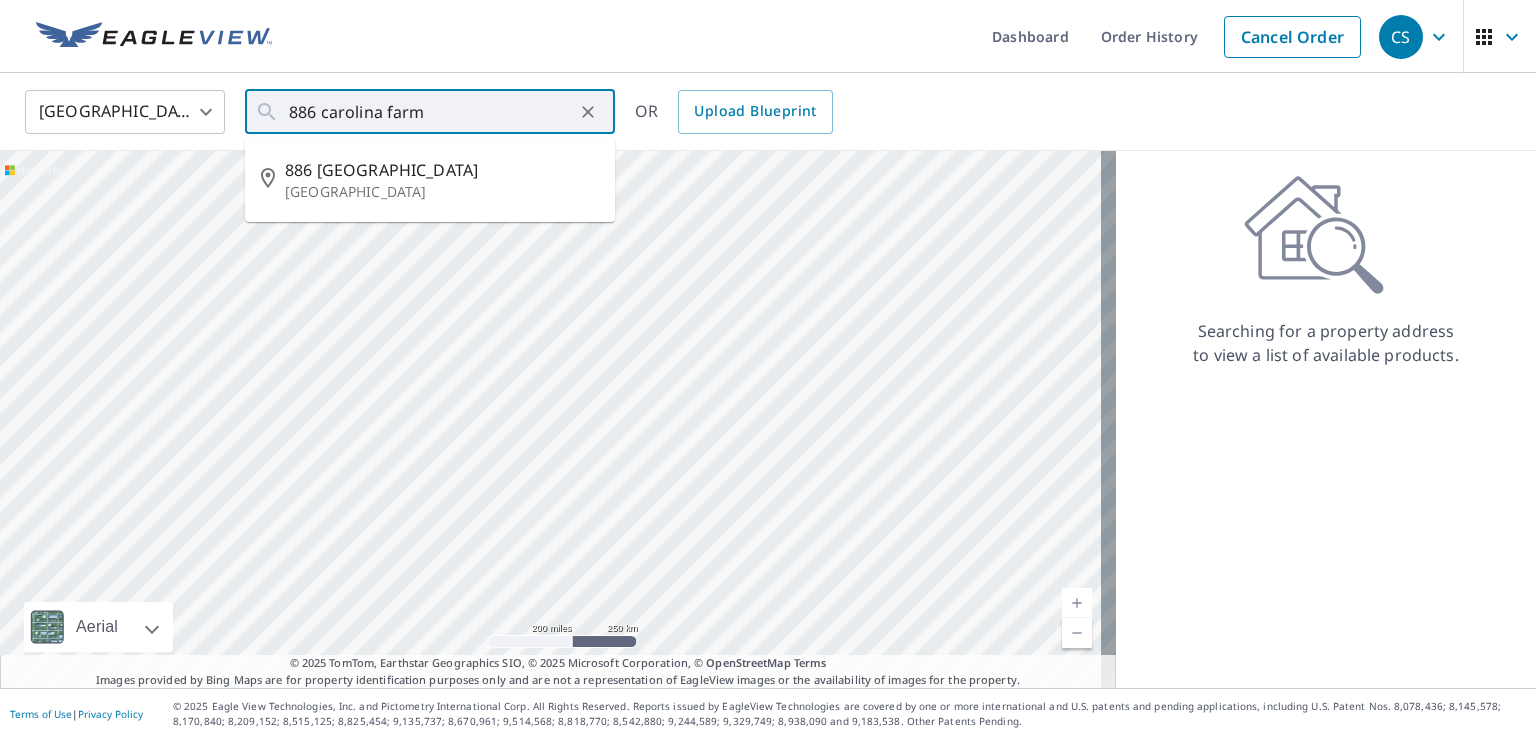 type on "886 Carolina Farms Blvd Myrtle Beach, SC 29579" 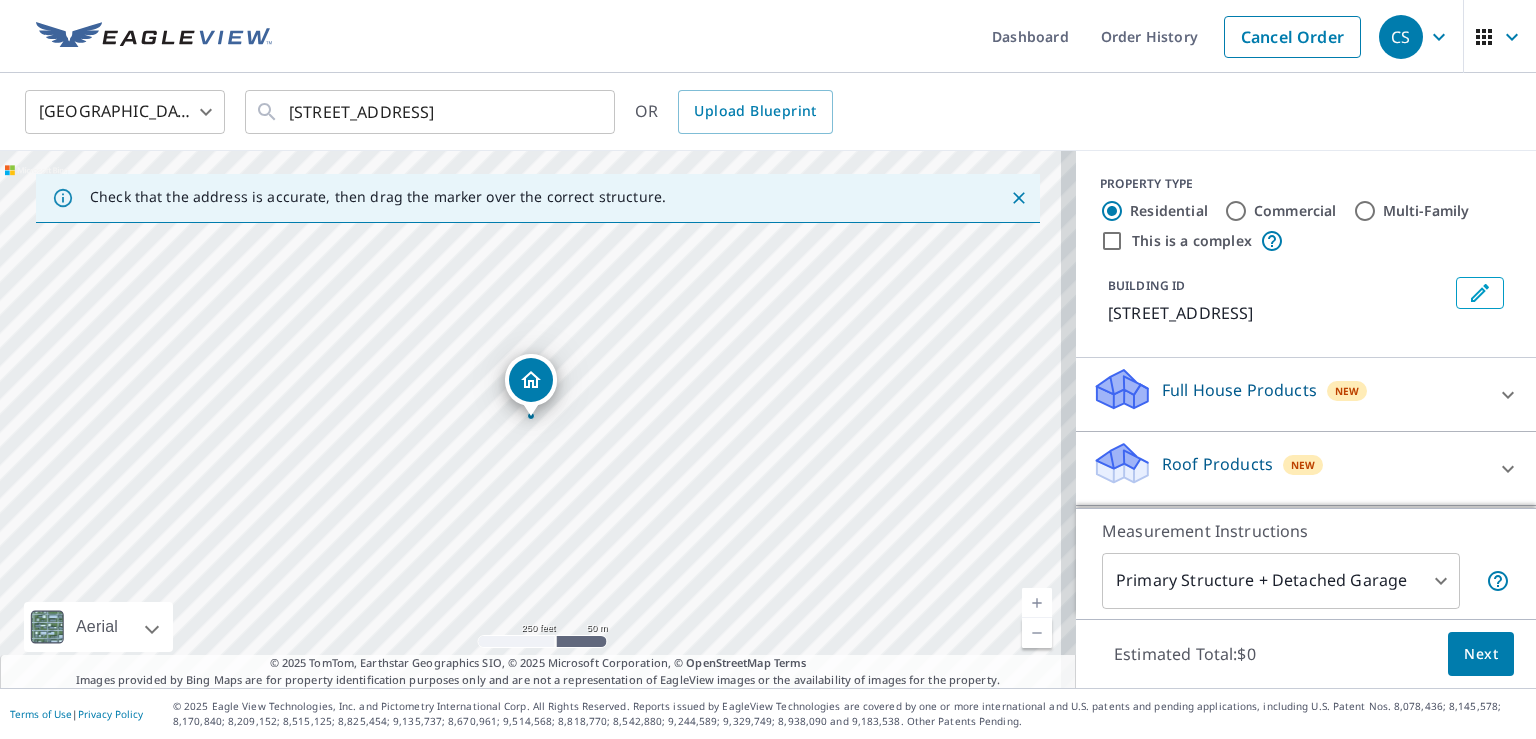 click at bounding box center [1037, 603] 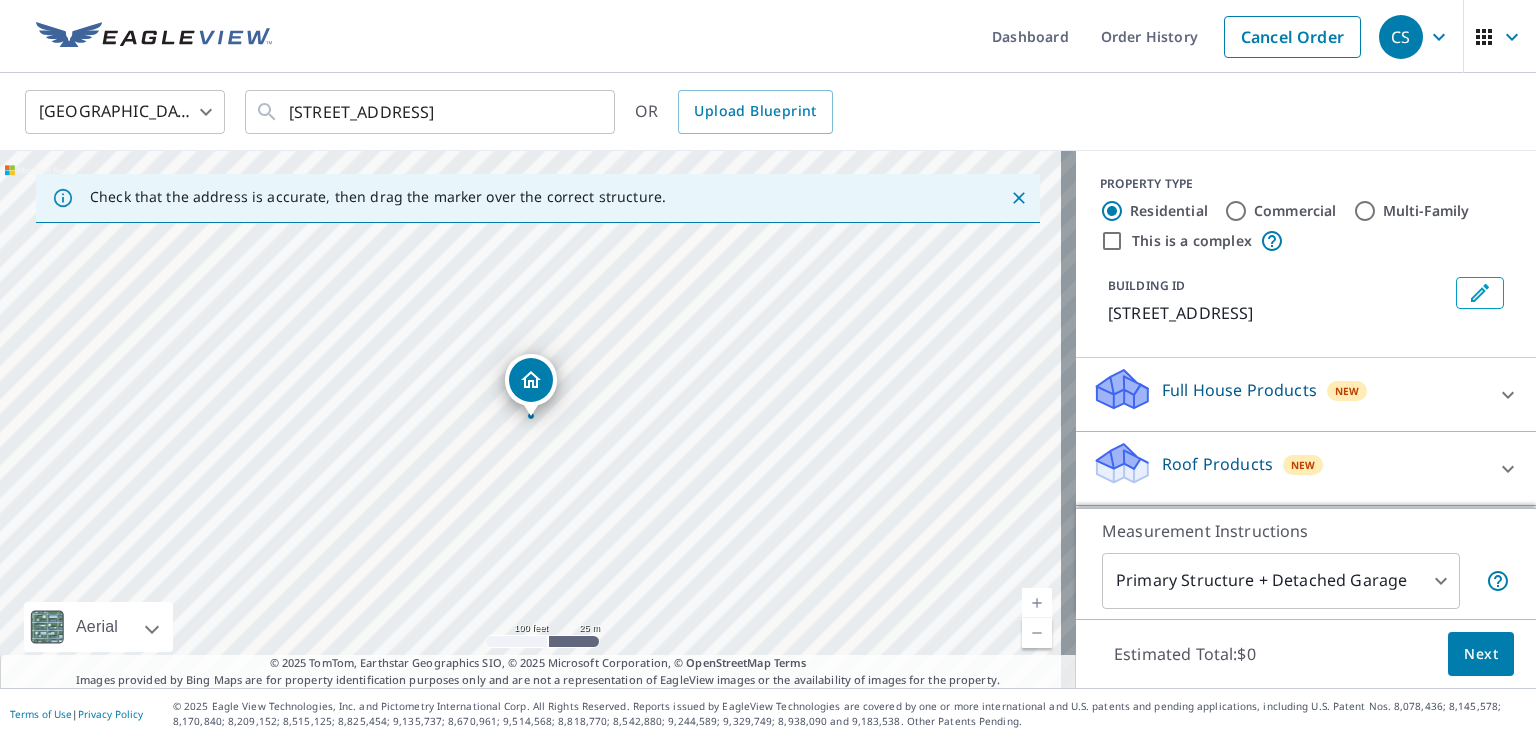 click on "CS CS
Dashboard Order History Cancel Order CS United States US ​ 886 Carolina Farms Blvd Myrtle Beach, SC 29579 ​ OR Upload Blueprint Check that the address is accurate, then drag the marker over the correct structure. 886 Carolina Farms Blvd Myrtle Beach, SC 29579 Aerial Road A standard road map Aerial A detailed look from above Labels Labels 100 feet 25 m © 2025 TomTom, © Vexcel Imaging, © 2025 Microsoft Corporation,  © OpenStreetMap Terms © 2025 TomTom, Earthstar Geographics SIO, © 2025 Microsoft Corporation, ©   OpenStreetMap   Terms Images provided by Bing Maps are for property identification purposes only and are not a representation of EagleView images or the availability of images for the property. PROPERTY TYPE Residential Commercial Multi-Family This is a complex BUILDING ID 886 Carolina Farms Blvd, Myrtle Beach, SC, 29579 Full House Products New Full House™ $98 Roof Products New Premium $27.5 - $81.25 QuickSquares™ $18 Gutter $13.75 Bid Perfect™ $18 Solar Products New $63.25" at bounding box center [768, 369] 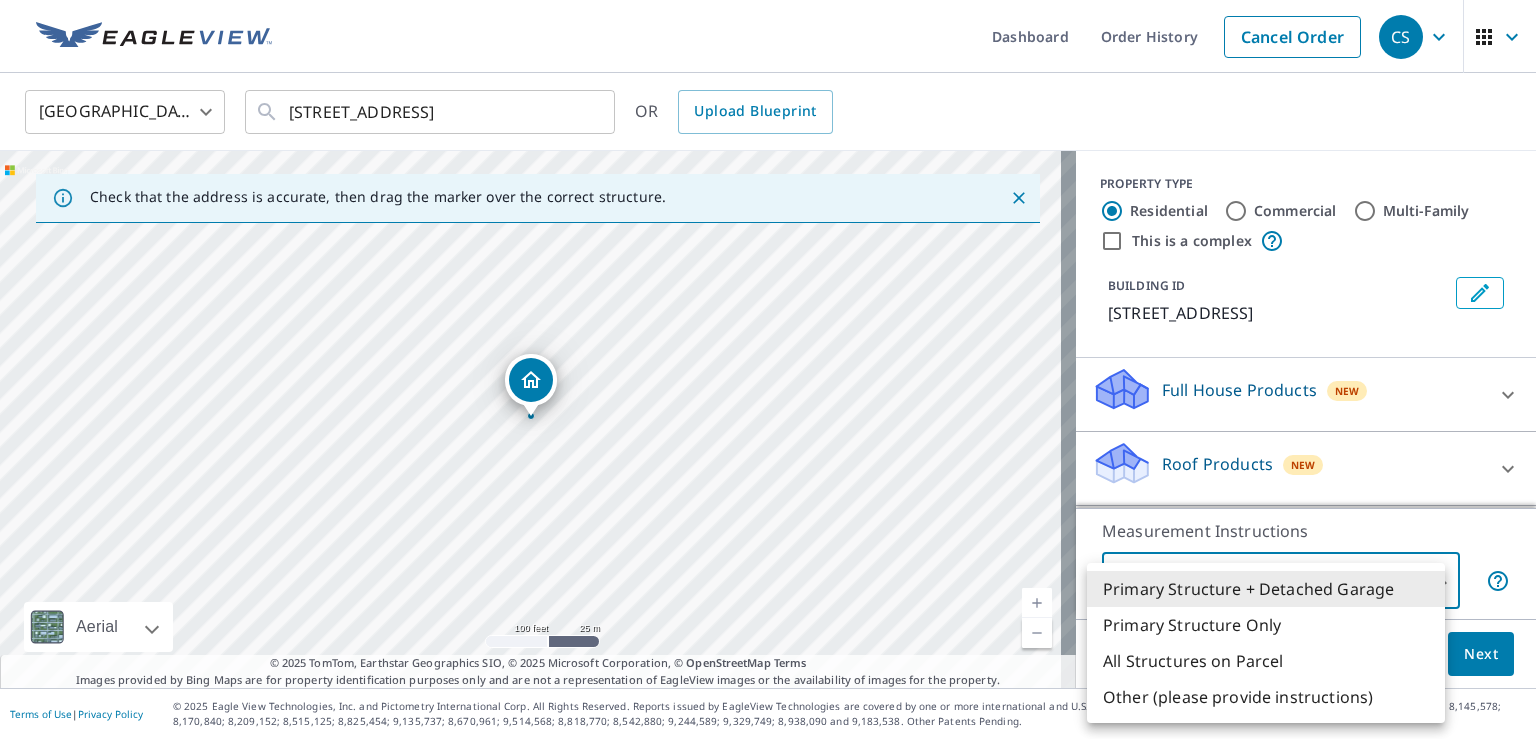 click on "Primary Structure Only" at bounding box center (1266, 625) 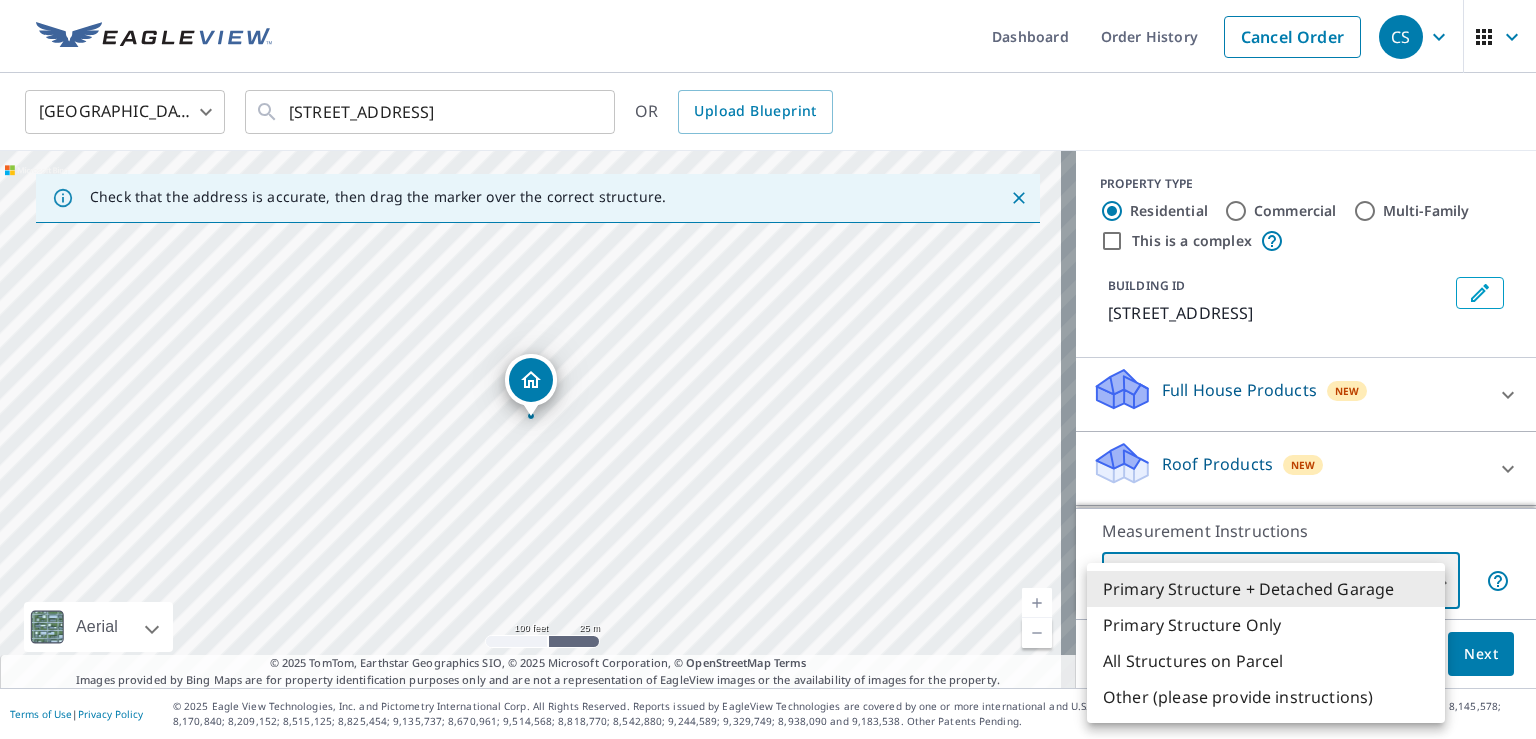 type on "2" 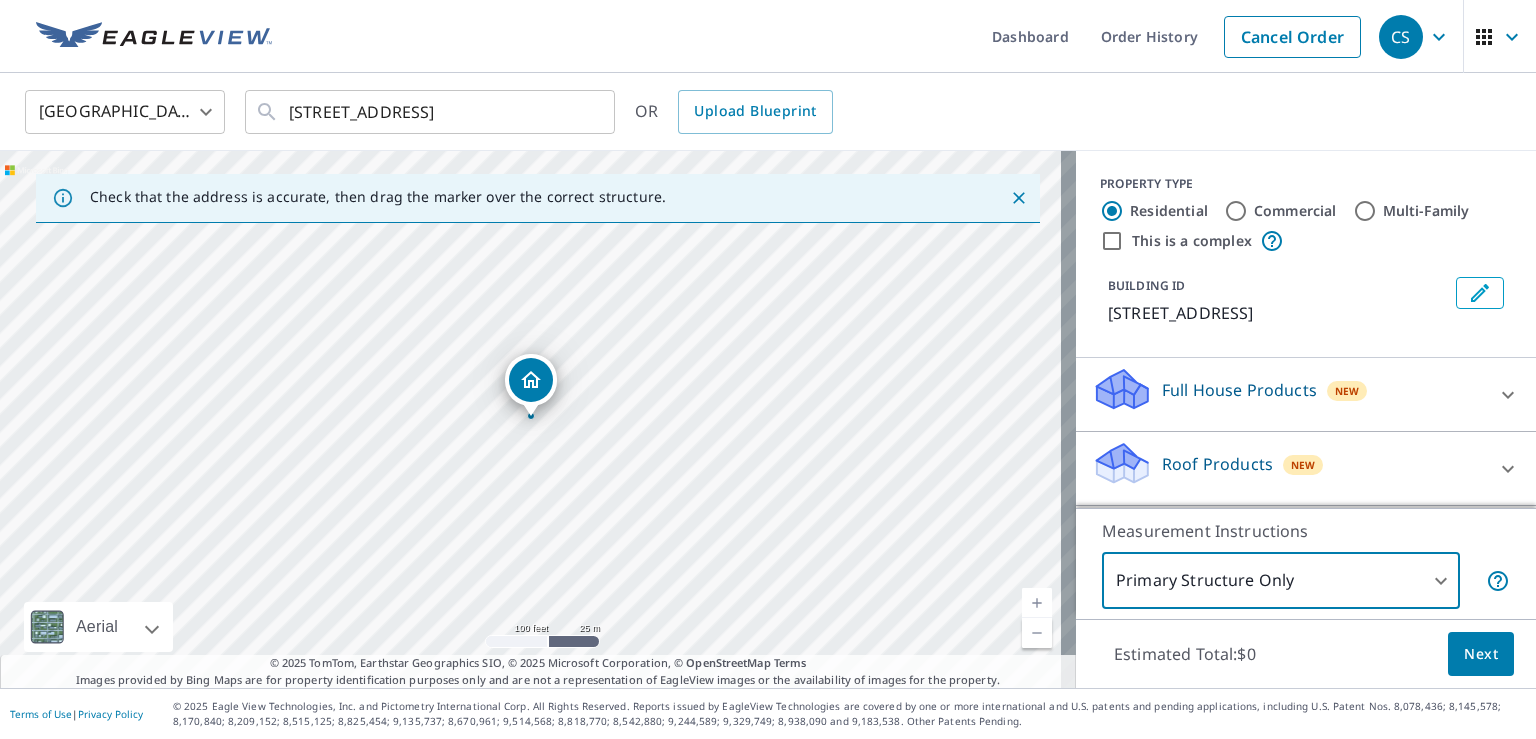 click on "CS CS
Dashboard Order History Cancel Order CS United States US ​ 886 Carolina Farms Blvd Myrtle Beach, SC 29579 ​ OR Upload Blueprint Check that the address is accurate, then drag the marker over the correct structure. 886 Carolina Farms Blvd Myrtle Beach, SC 29579 Aerial Road A standard road map Aerial A detailed look from above Labels Labels 100 feet 25 m © 2025 TomTom, © Vexcel Imaging, © 2025 Microsoft Corporation,  © OpenStreetMap Terms © 2025 TomTom, Earthstar Geographics SIO, © 2025 Microsoft Corporation, ©   OpenStreetMap   Terms Images provided by Bing Maps are for property identification purposes only and are not a representation of EagleView images or the availability of images for the property. PROPERTY TYPE Residential Commercial Multi-Family This is a complex BUILDING ID 886 Carolina Farms Blvd, Myrtle Beach, SC, 29579 Full House Products New Full House™ $98 Roof Products New Premium $27.5 - $81.25 QuickSquares™ $18 Gutter $13.75 Bid Perfect™ $18 Solar Products New $63.25" at bounding box center (768, 369) 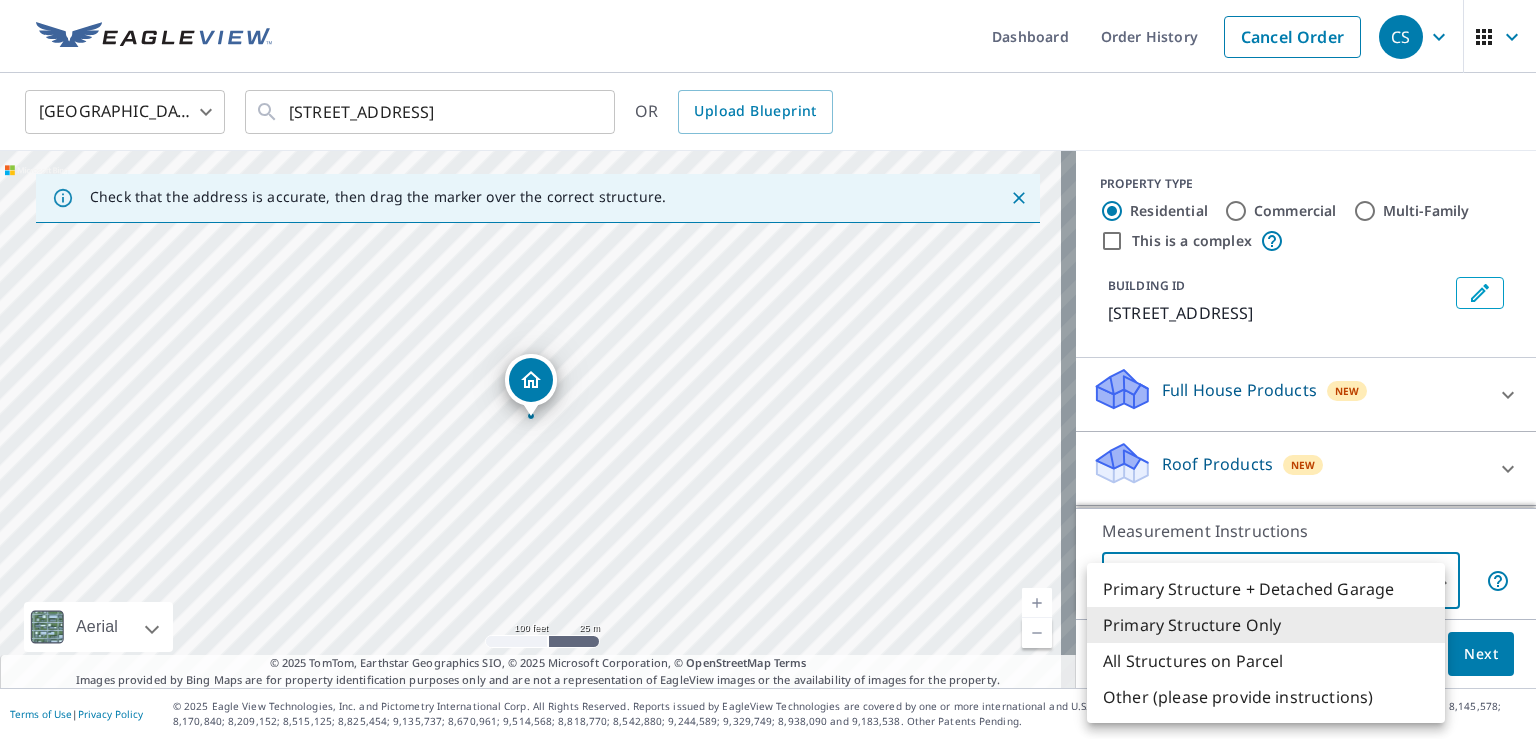 click on "Primary Structure Only" at bounding box center [1266, 625] 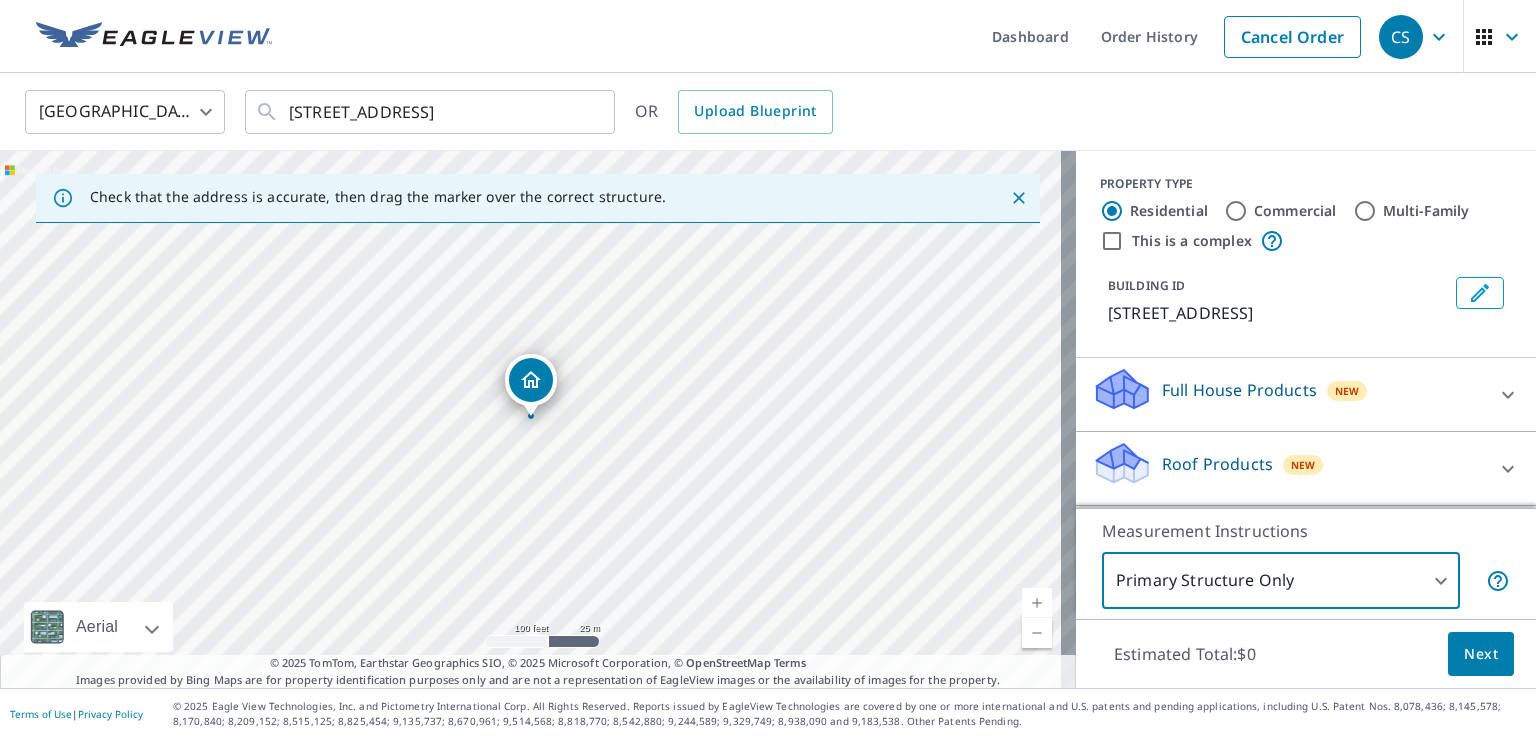 click at bounding box center [1037, 603] 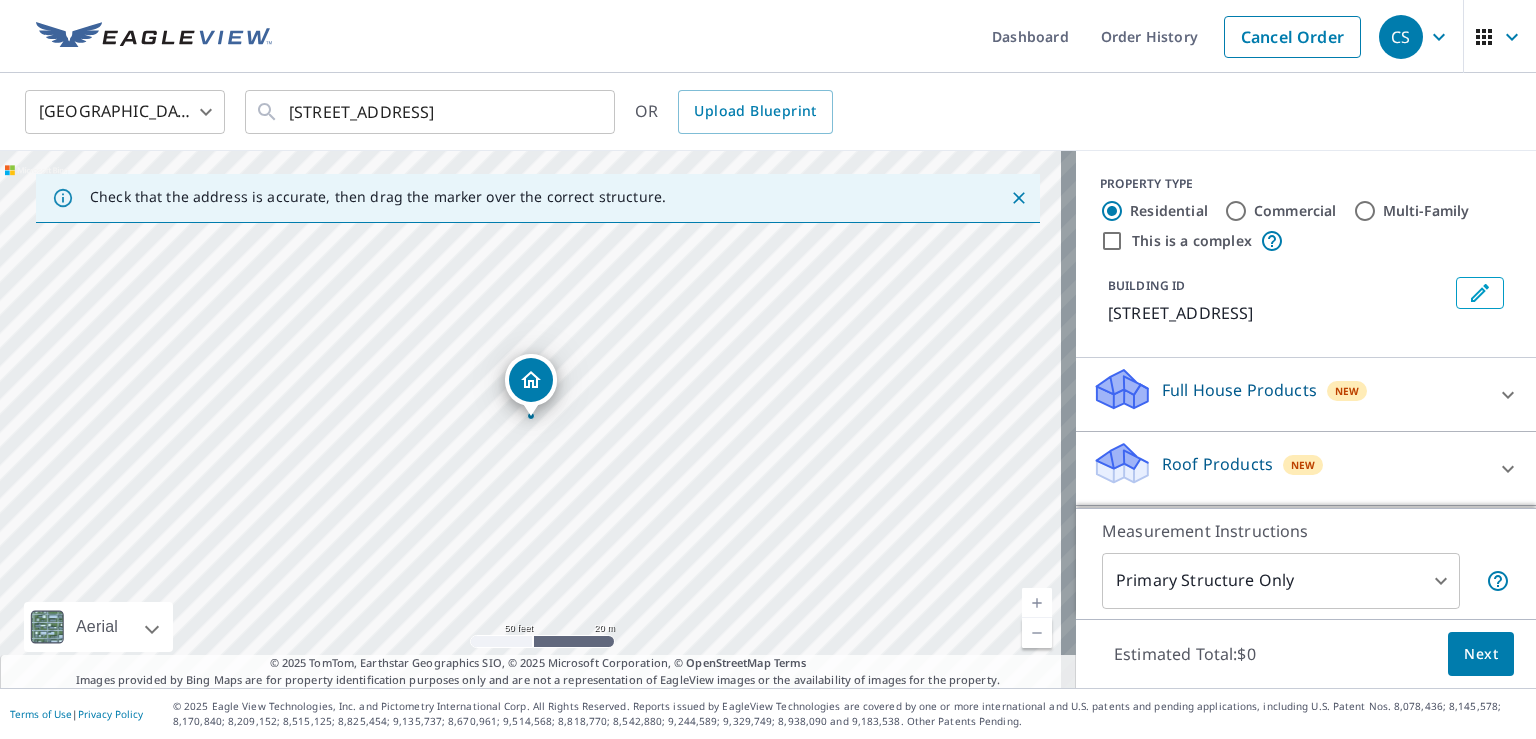 click at bounding box center (1037, 603) 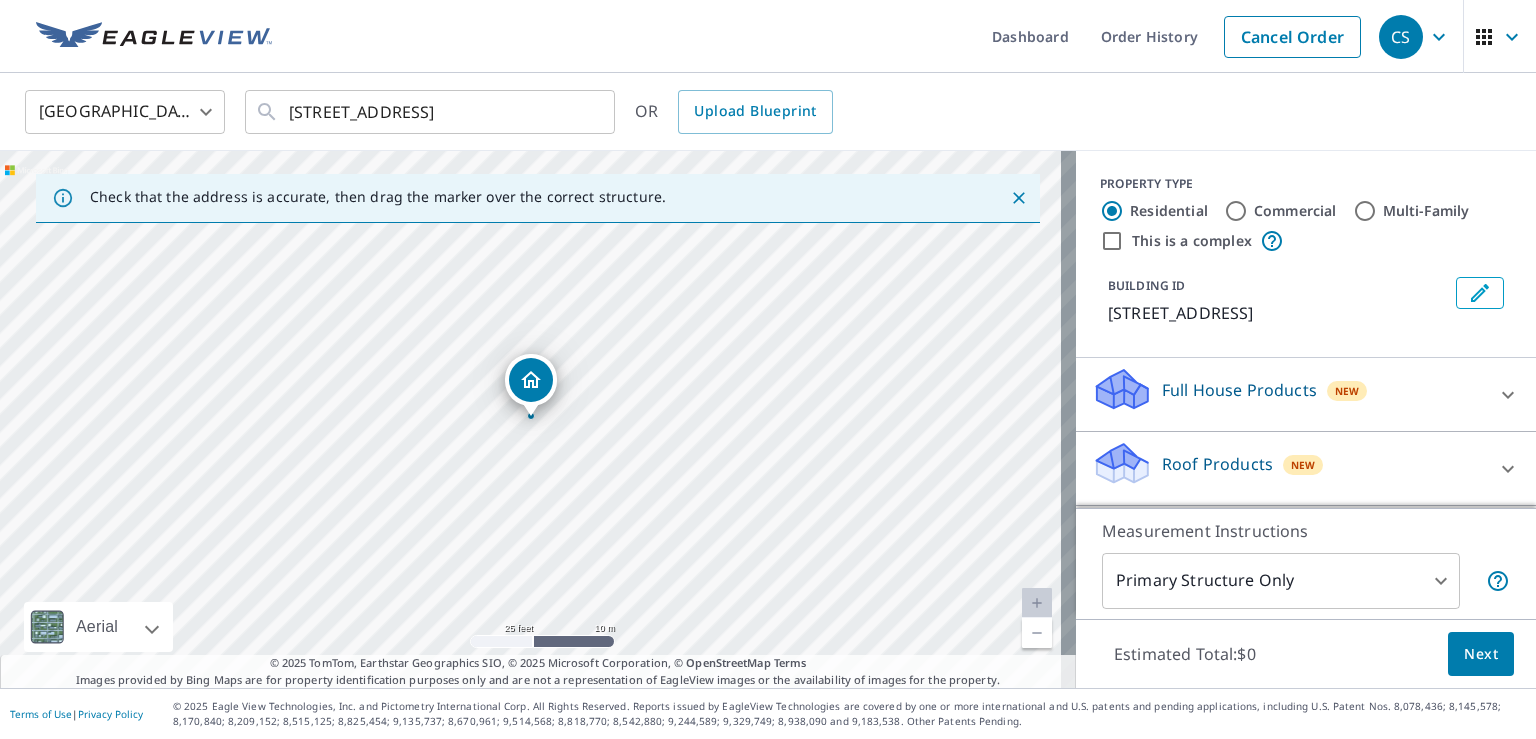 click on "Next" at bounding box center [1481, 654] 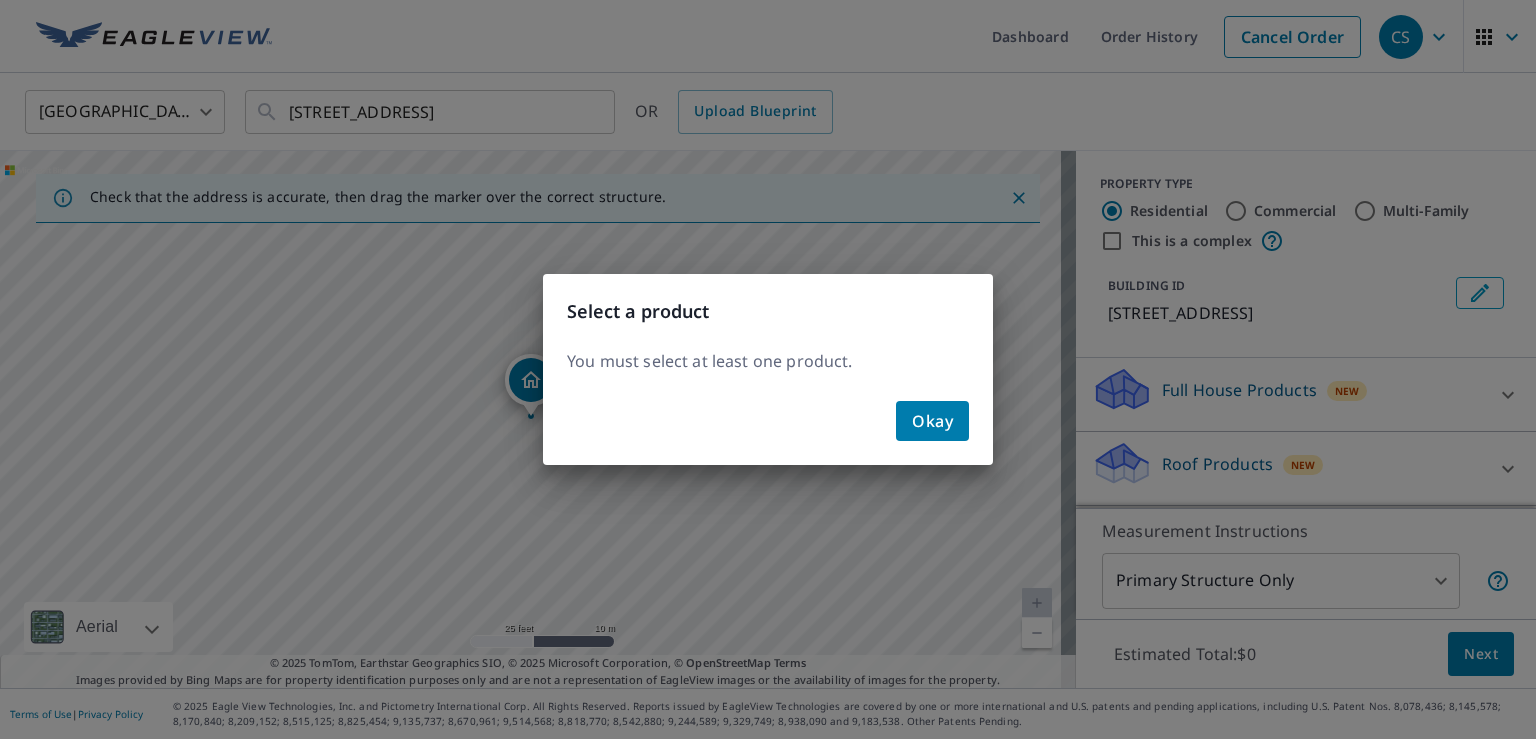 click on "Okay" at bounding box center [932, 421] 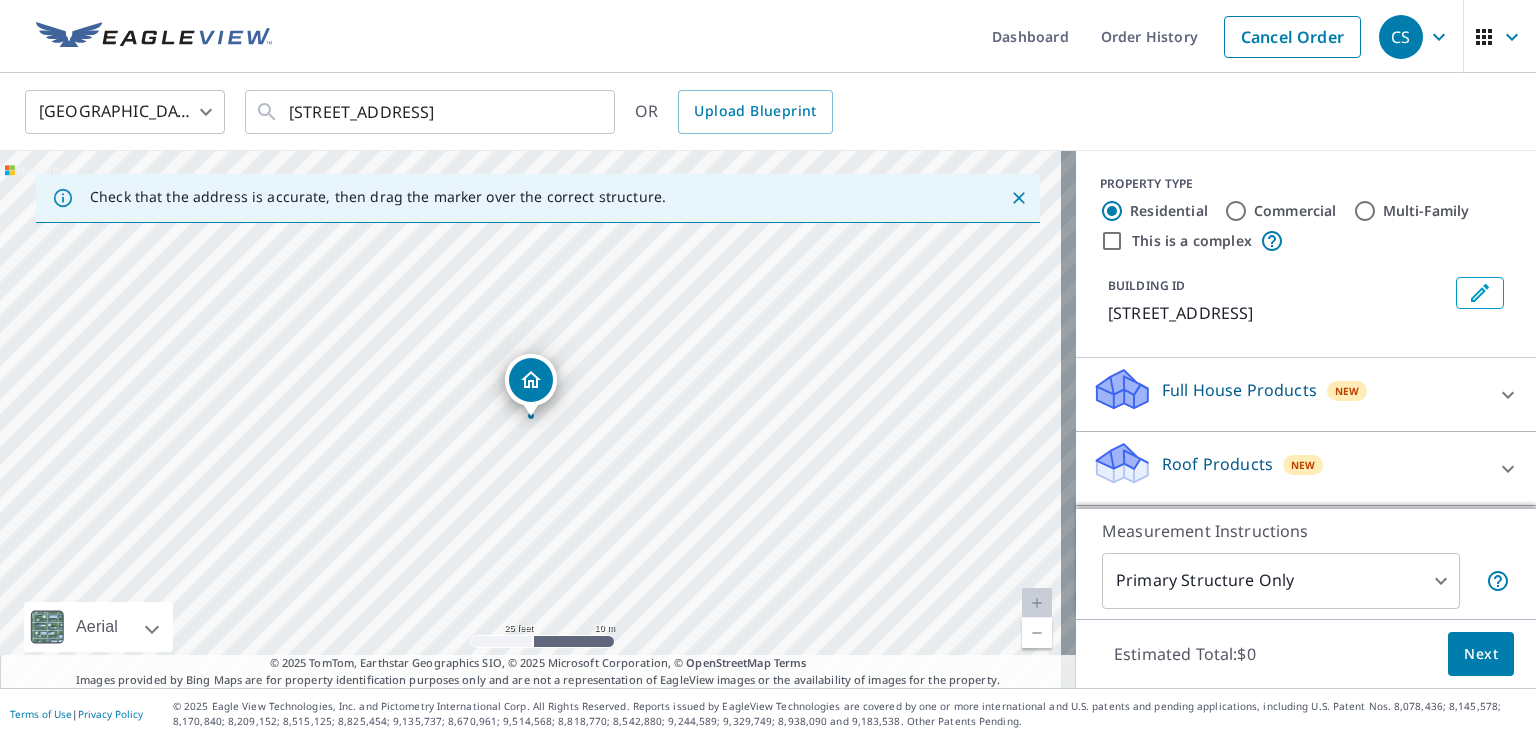 click on "Full House Products New" at bounding box center [1288, 394] 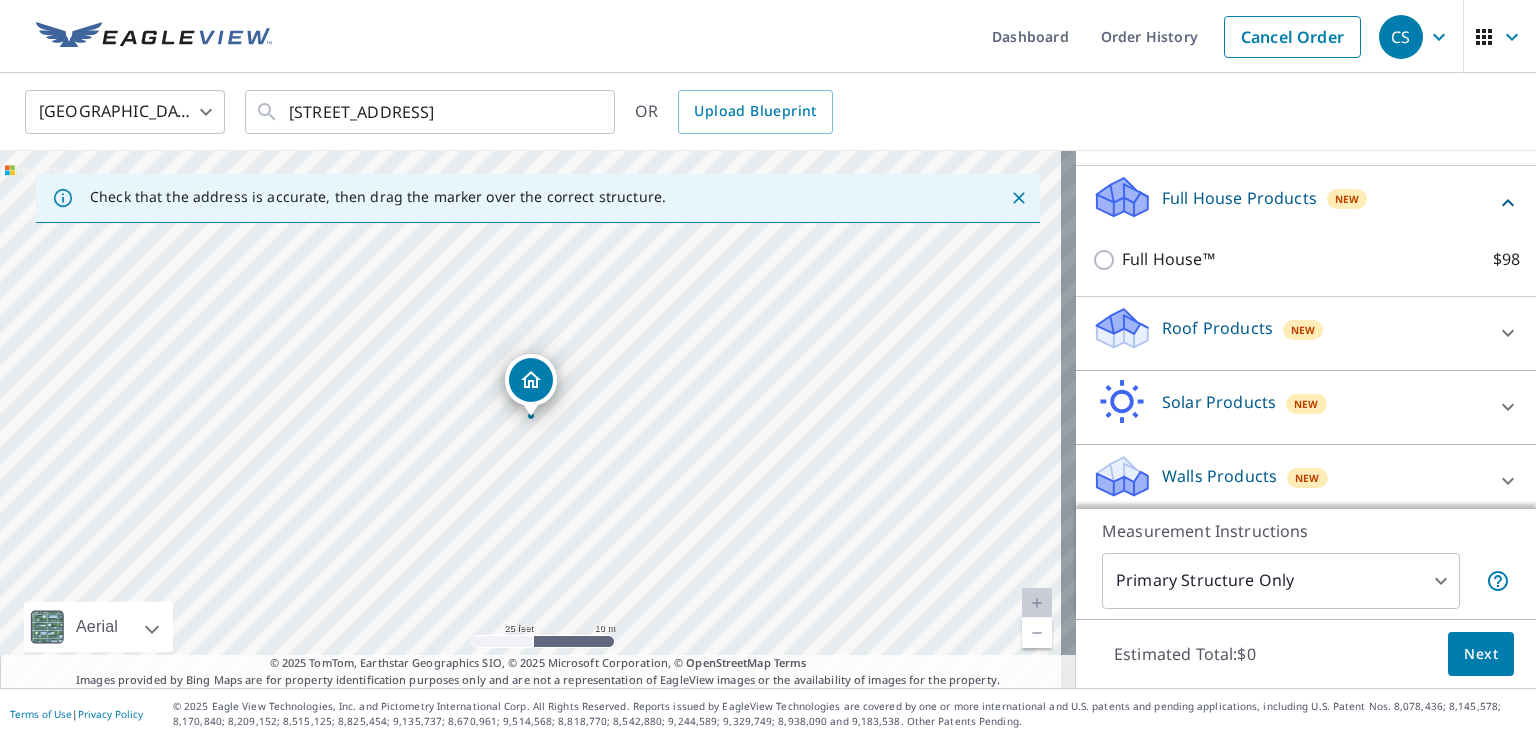 click 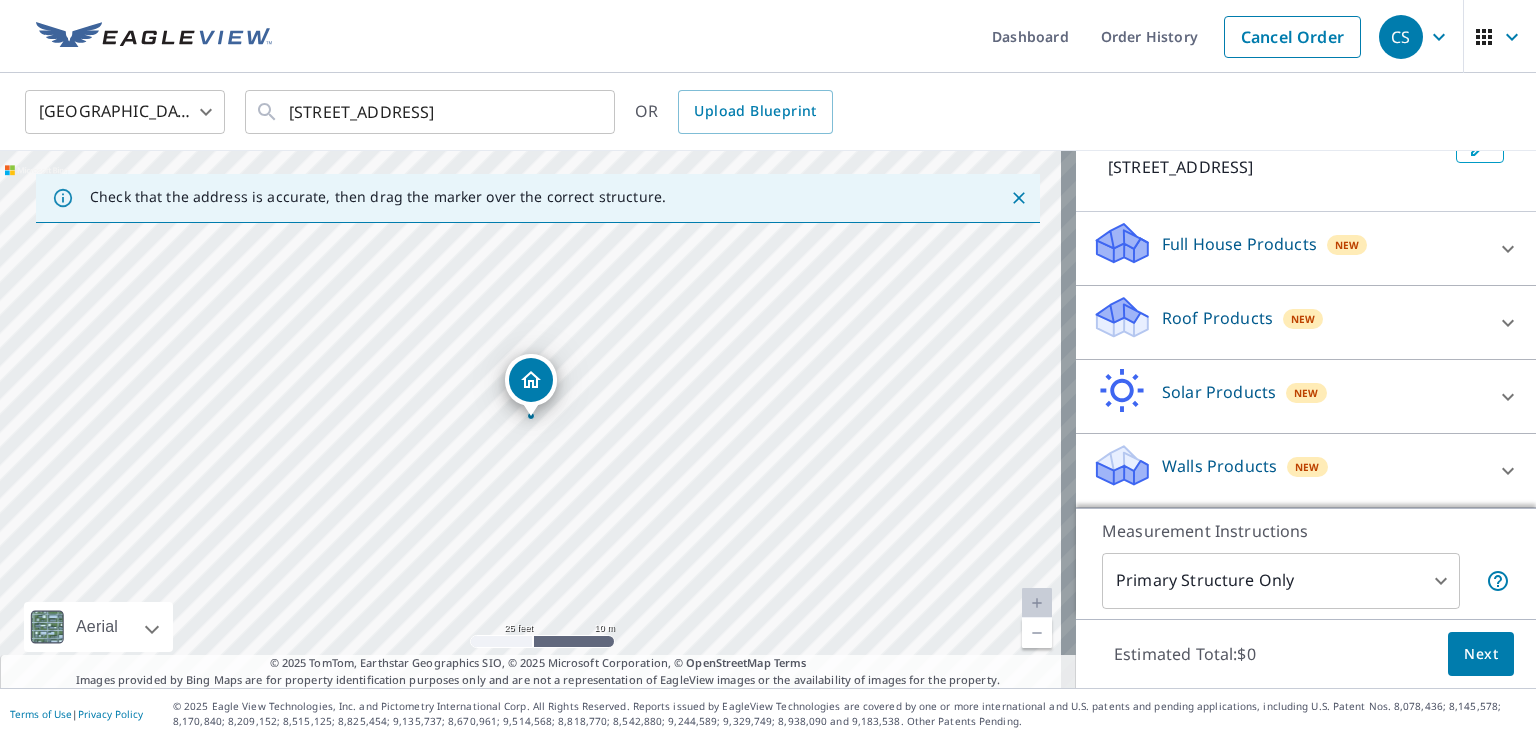scroll, scrollTop: 168, scrollLeft: 0, axis: vertical 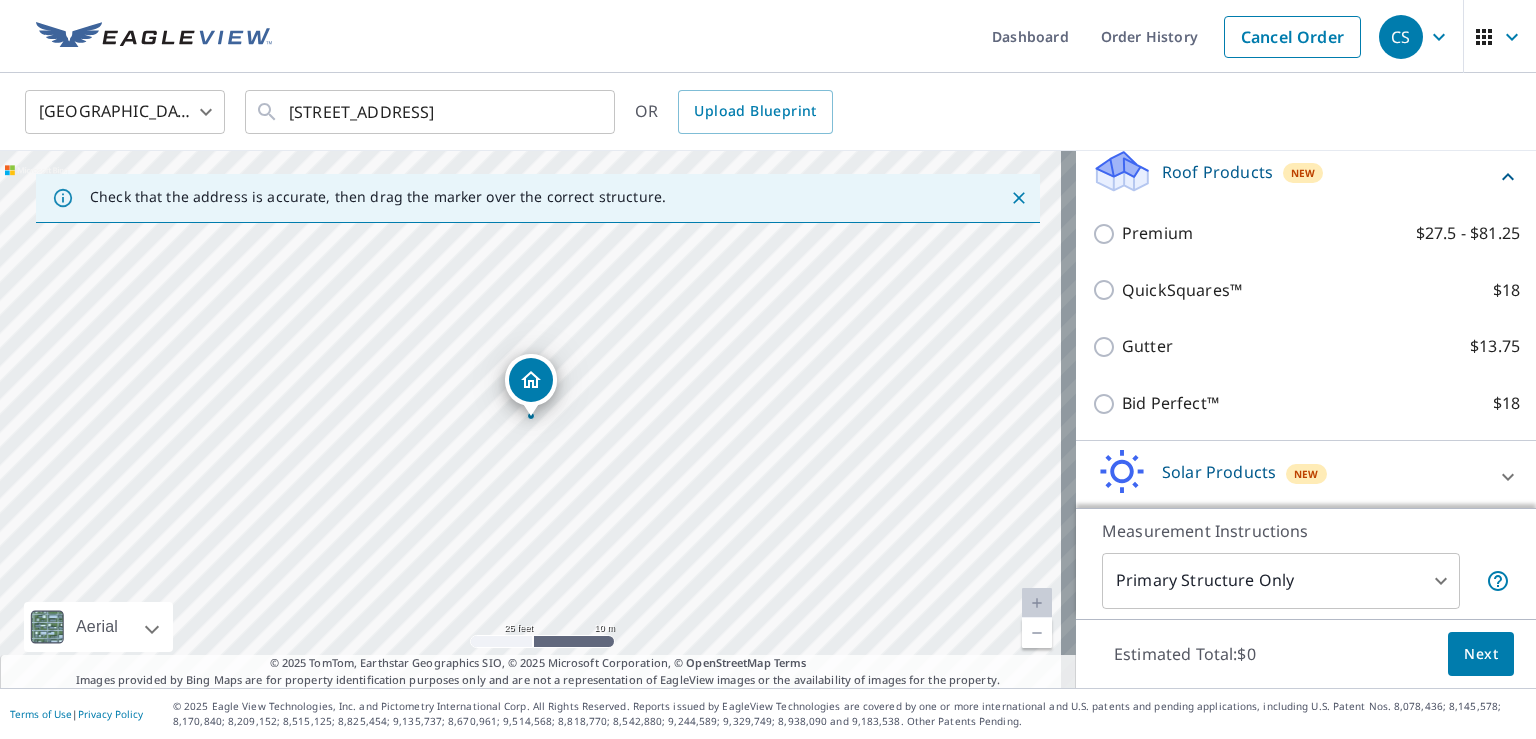 click on "QuickSquares™ $18" at bounding box center (1107, 290) 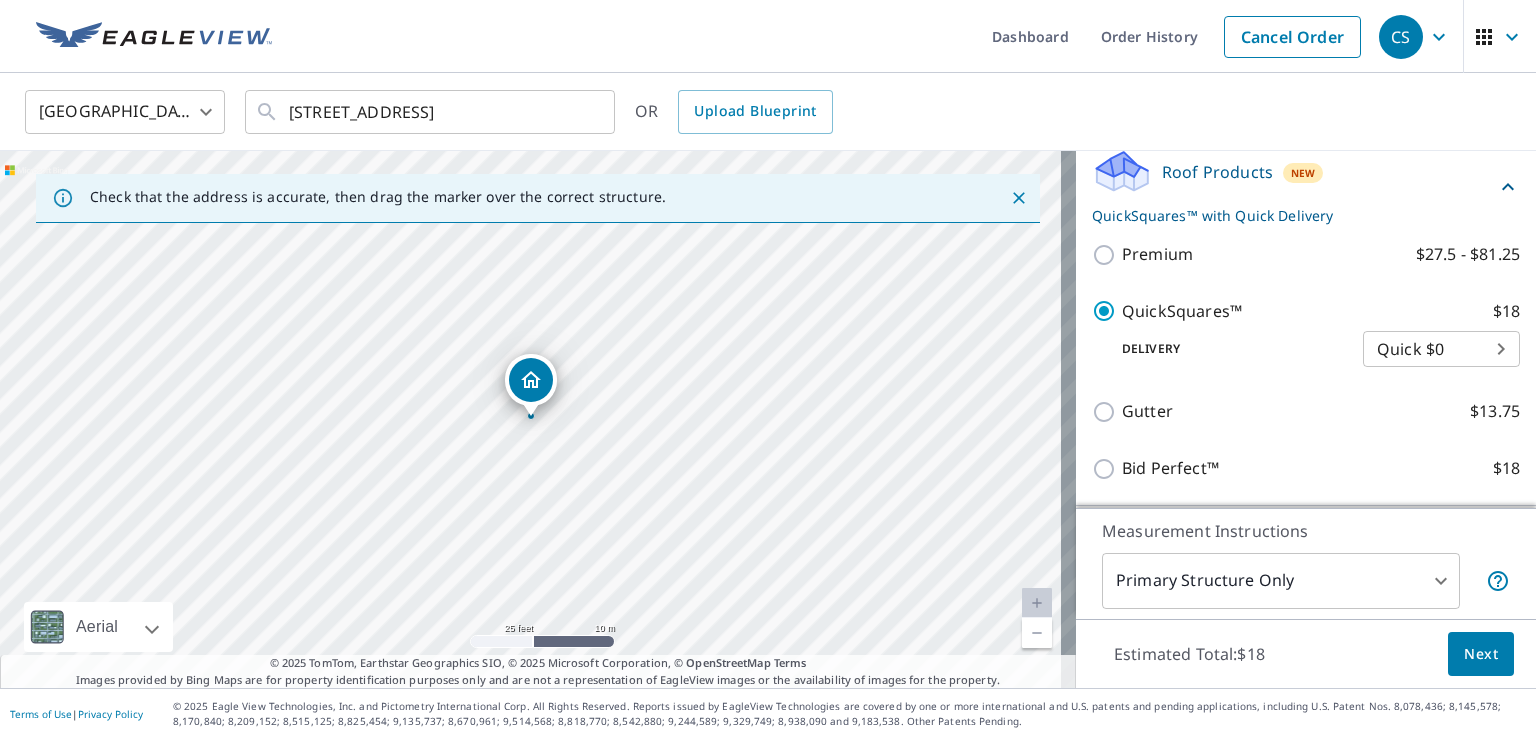 click on "CS CS
Dashboard Order History Cancel Order CS United States US ​ 886 Carolina Farms Blvd Myrtle Beach, SC 29579 ​ OR Upload Blueprint Check that the address is accurate, then drag the marker over the correct structure. 886 Carolina Farms Blvd Myrtle Beach, SC 29579 Aerial Road A standard road map Aerial A detailed look from above Labels Labels 25 feet 10 m © 2025 TomTom, © Vexcel Imaging, © 2025 Microsoft Corporation,  © OpenStreetMap Terms © 2025 TomTom, Earthstar Geographics SIO, © 2025 Microsoft Corporation, ©   OpenStreetMap   Terms Images provided by Bing Maps are for property identification purposes only and are not a representation of EagleView images or the availability of images for the property. PROPERTY TYPE Residential Commercial Multi-Family This is a complex BUILDING ID 886 Carolina Farms Blvd, Myrtle Beach, SC, 29579 Full House Products New Full House™ $98 Roof Products New QuickSquares™ with Quick Delivery Premium $27.5 - $81.25 QuickSquares™ $18 Delivery Quick $0 45 ​" at bounding box center (768, 369) 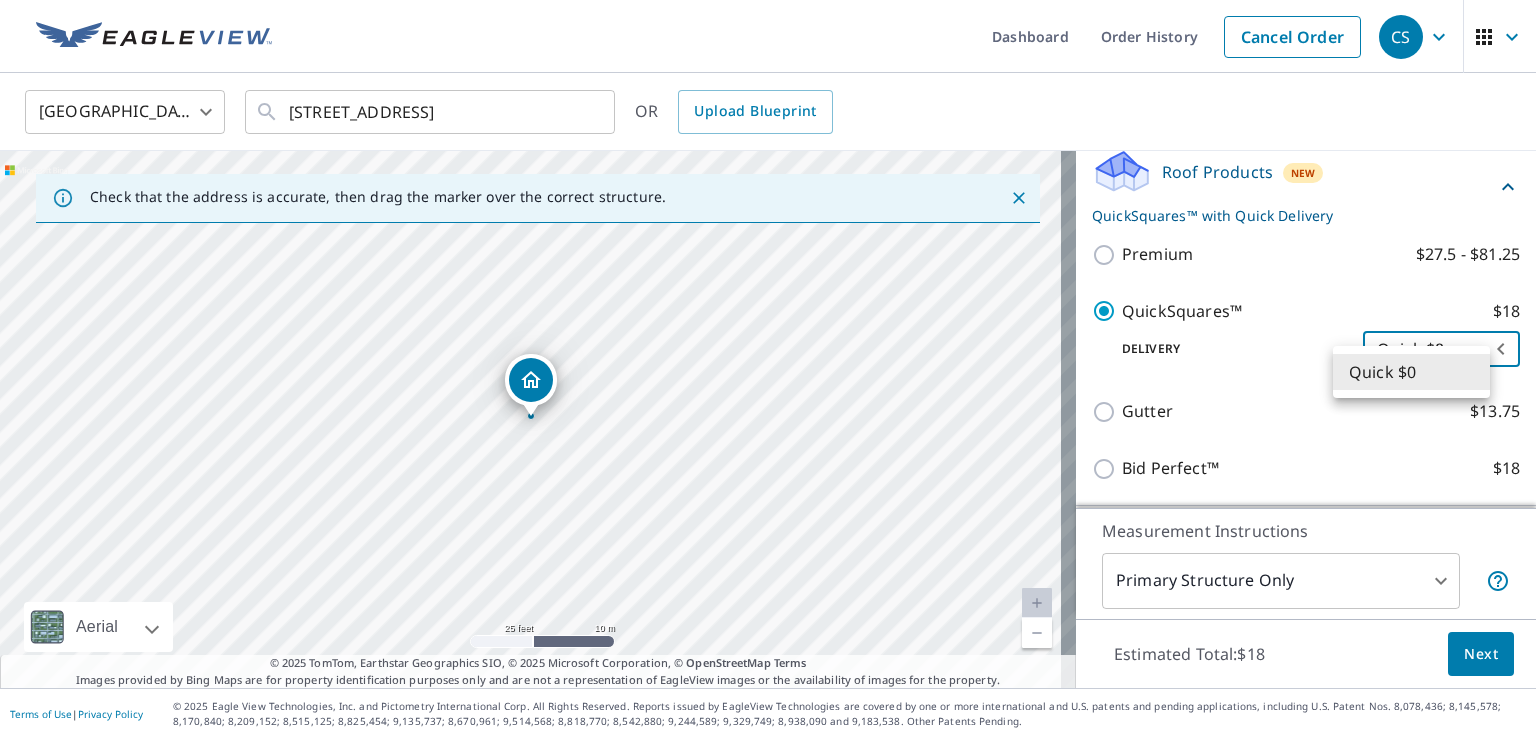click on "Quick $0" at bounding box center (1411, 372) 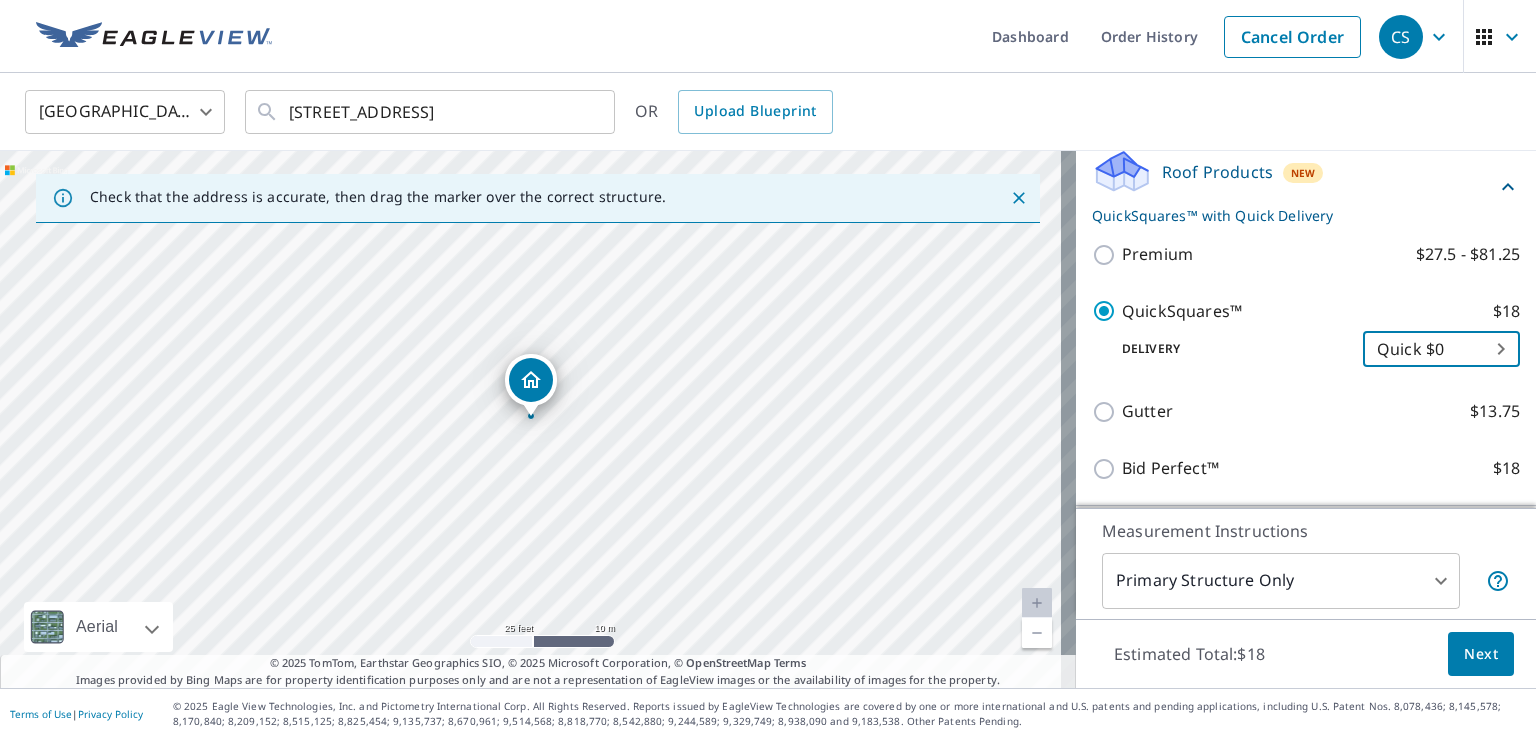 click 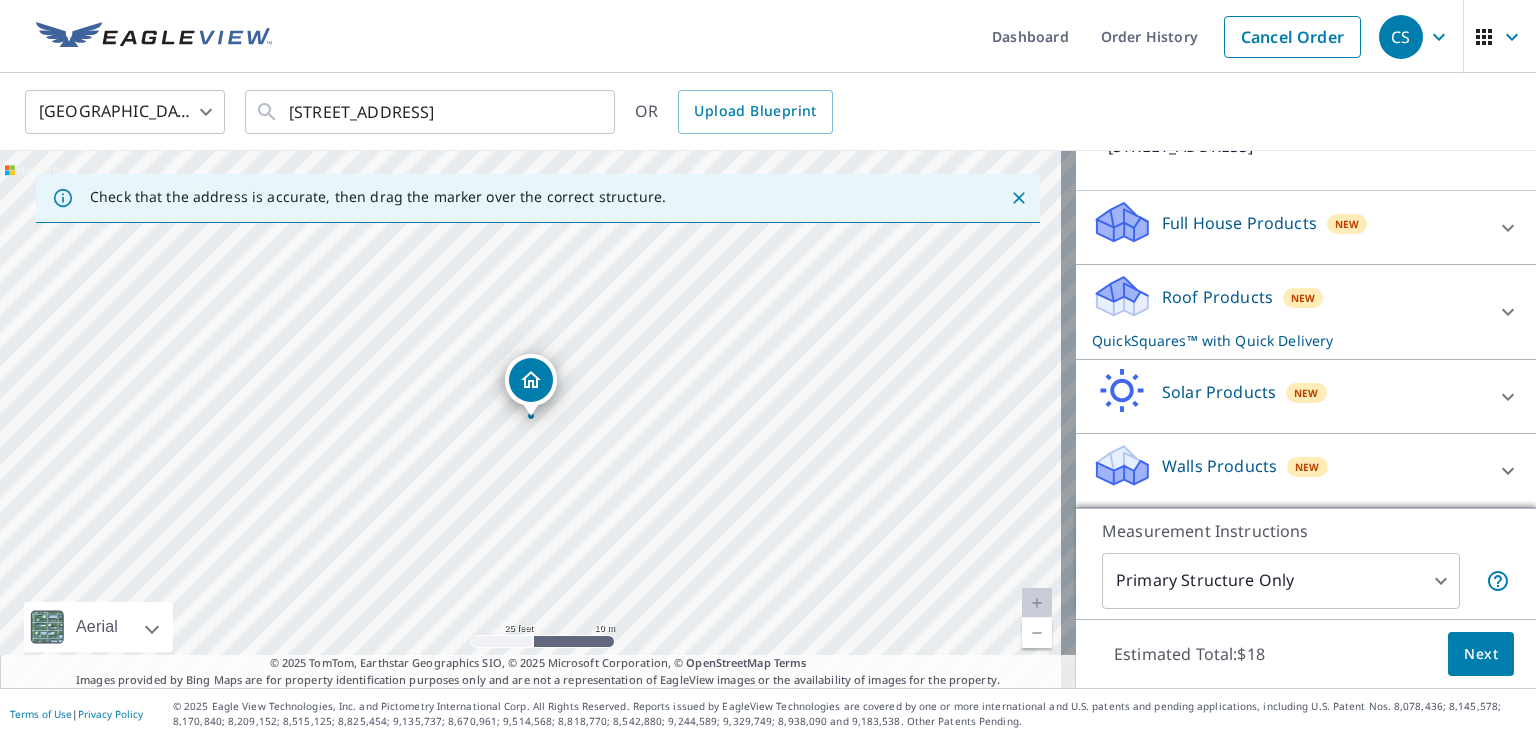 scroll, scrollTop: 189, scrollLeft: 0, axis: vertical 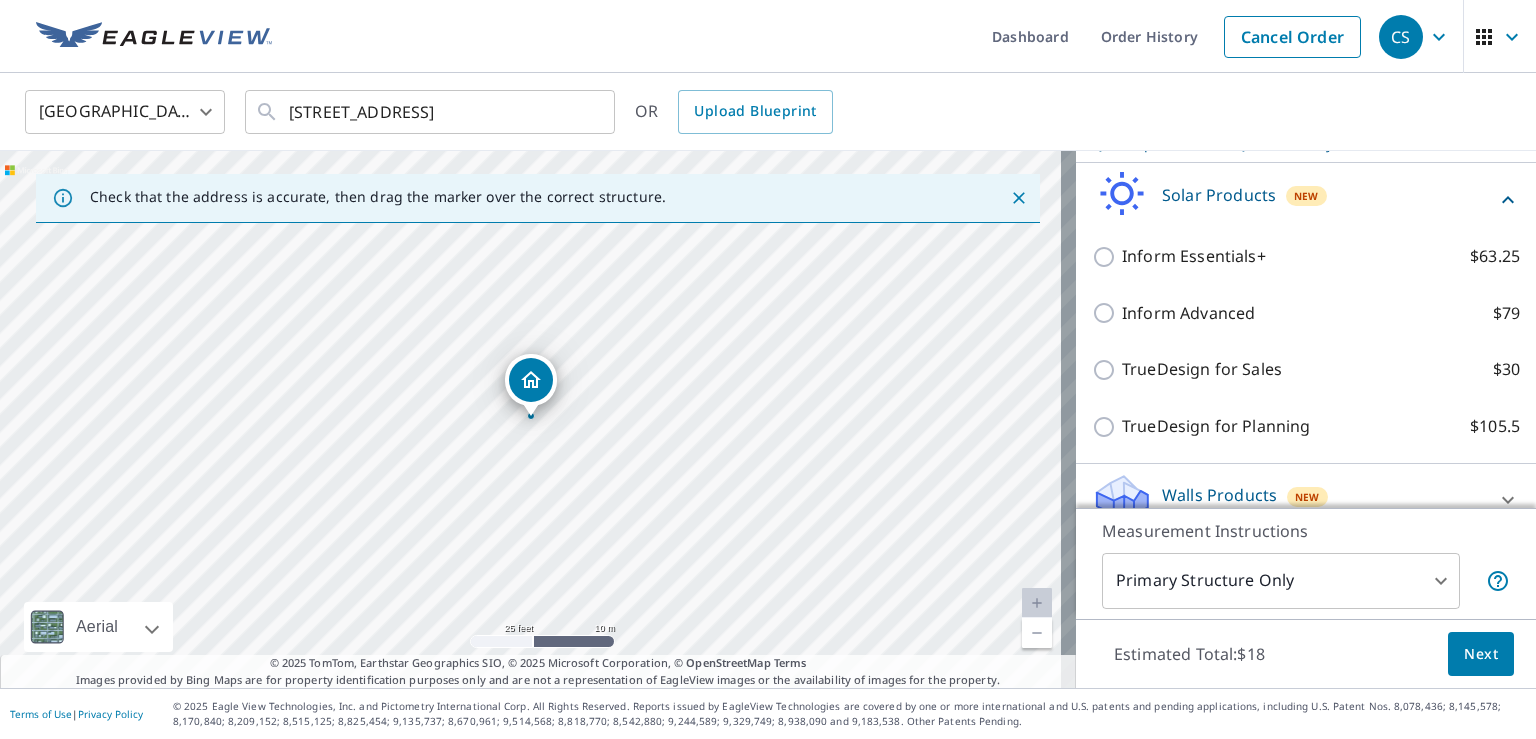 click 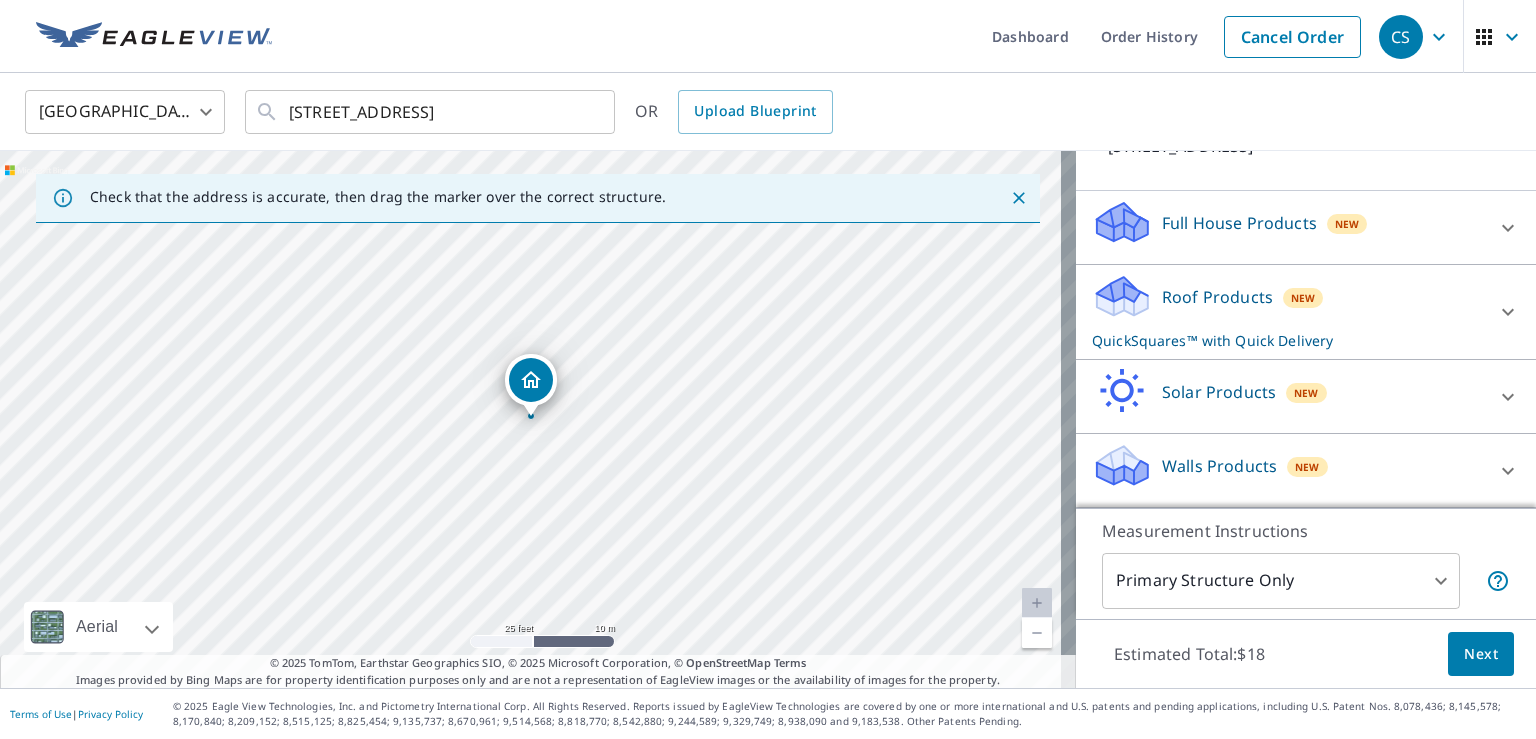 scroll, scrollTop: 189, scrollLeft: 0, axis: vertical 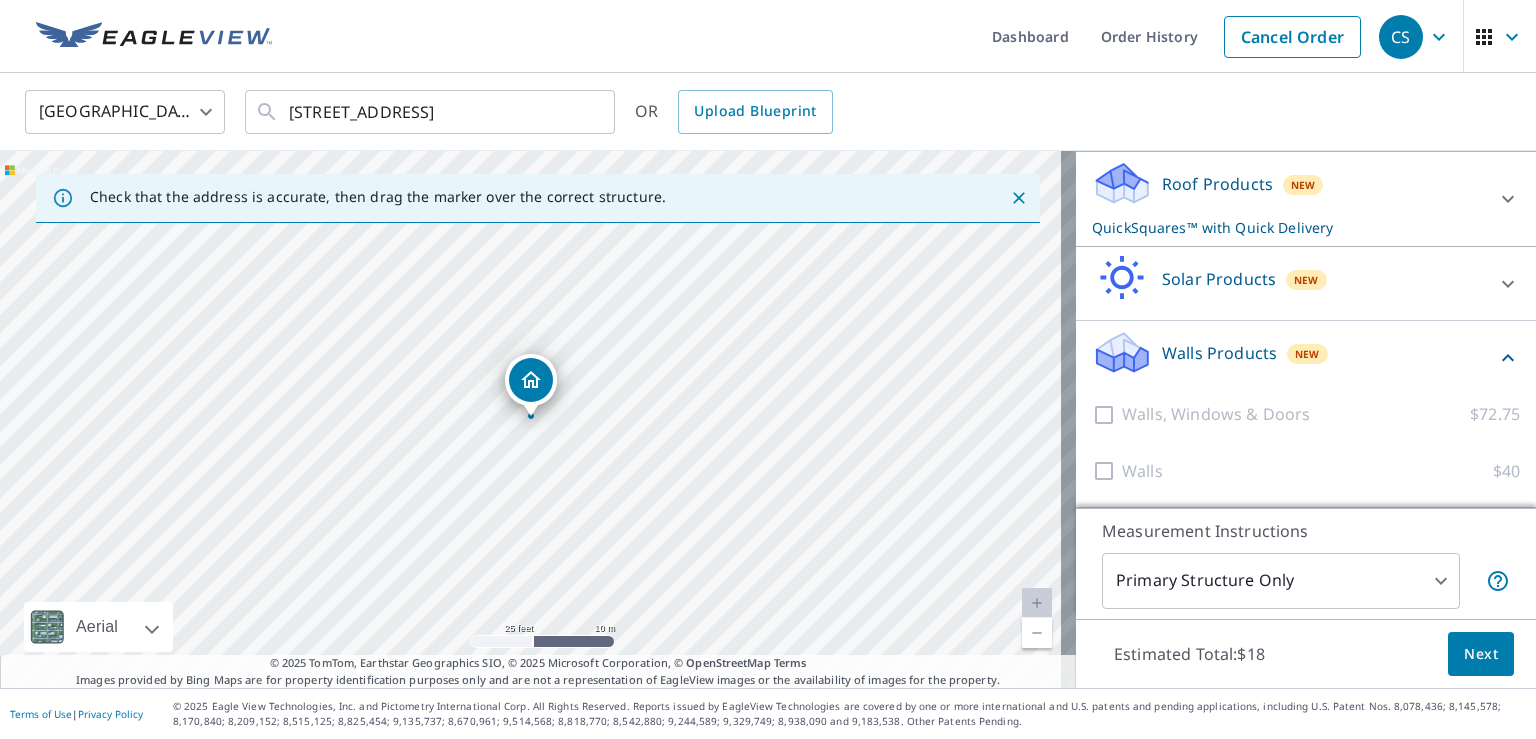 click on "Next" at bounding box center (1481, 654) 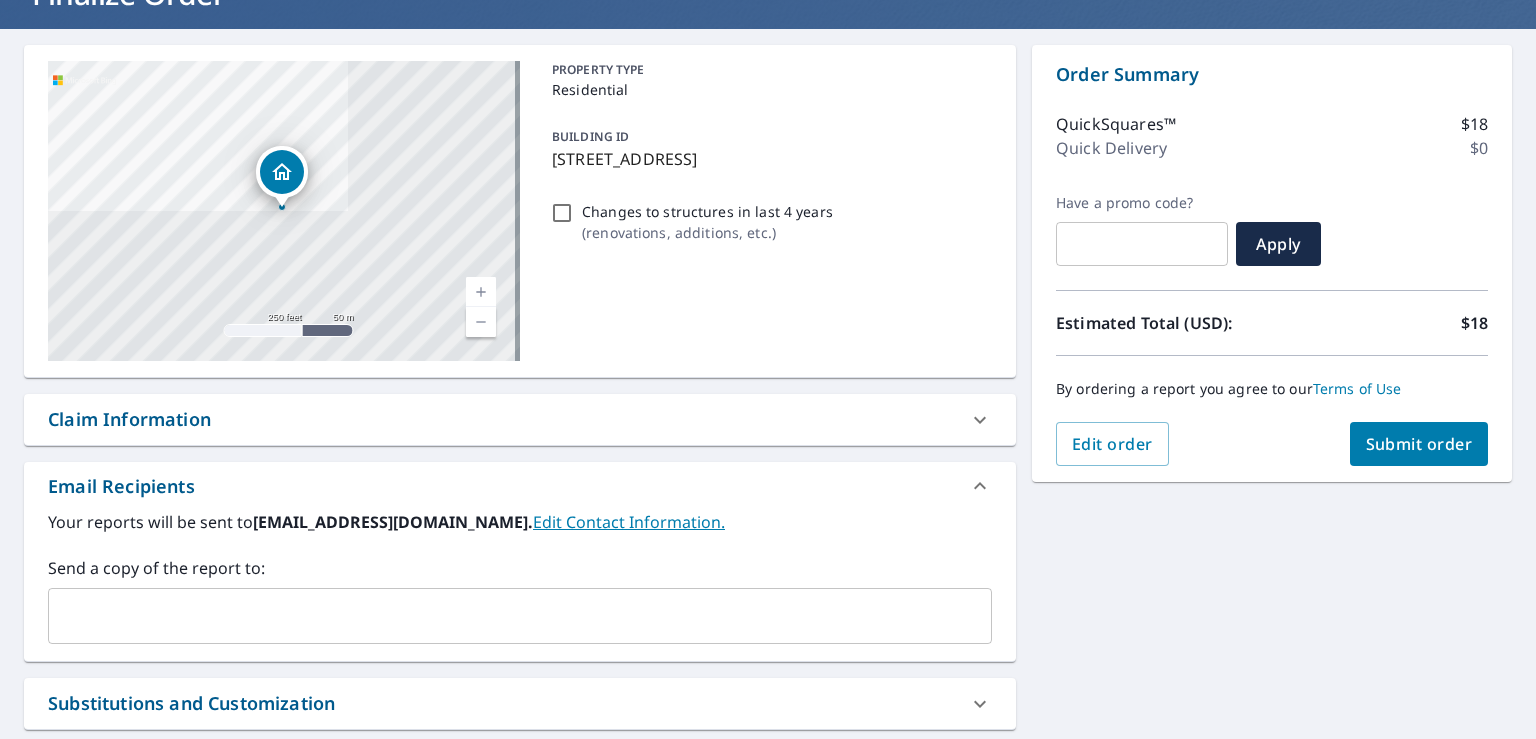 scroll, scrollTop: 155, scrollLeft: 0, axis: vertical 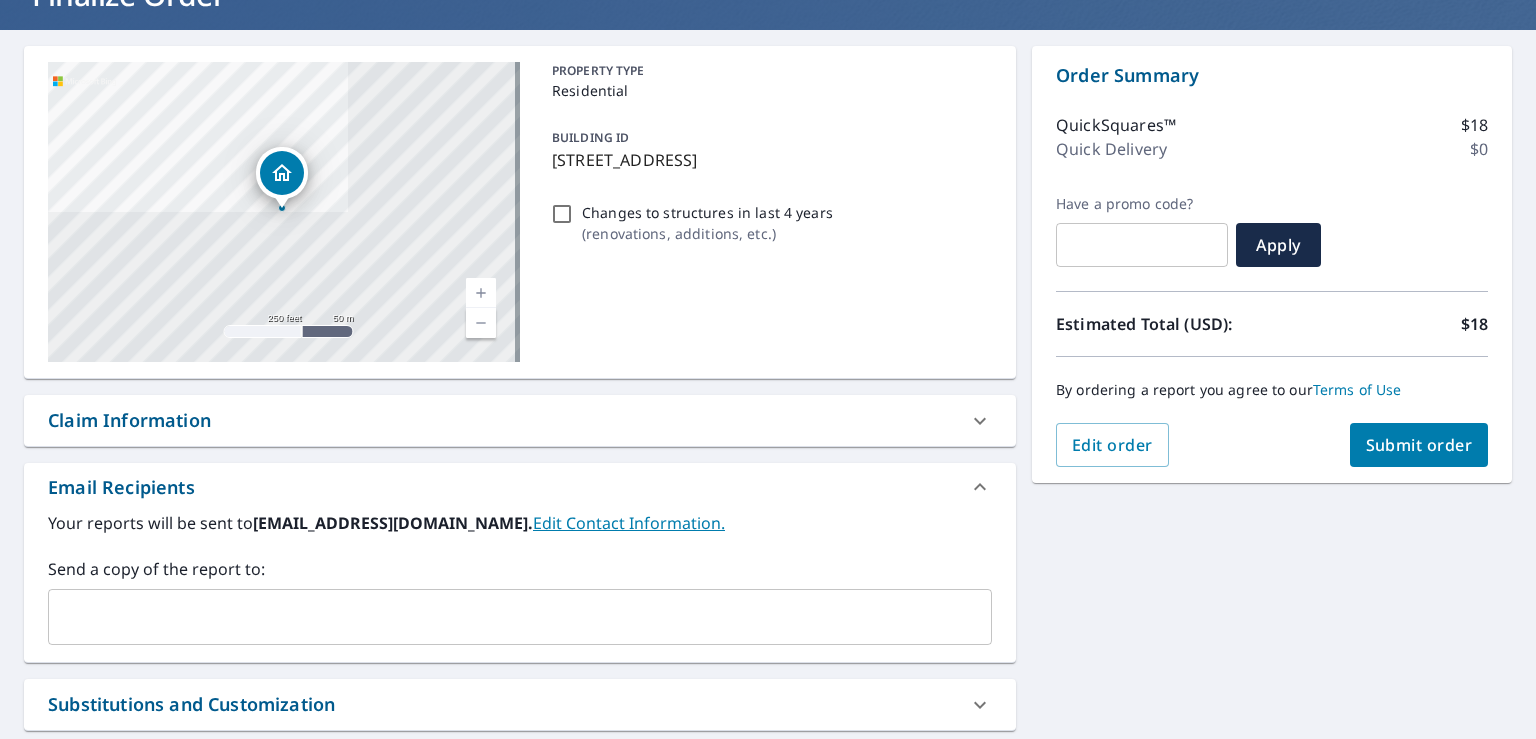 click on "Submit order" at bounding box center (1419, 445) 